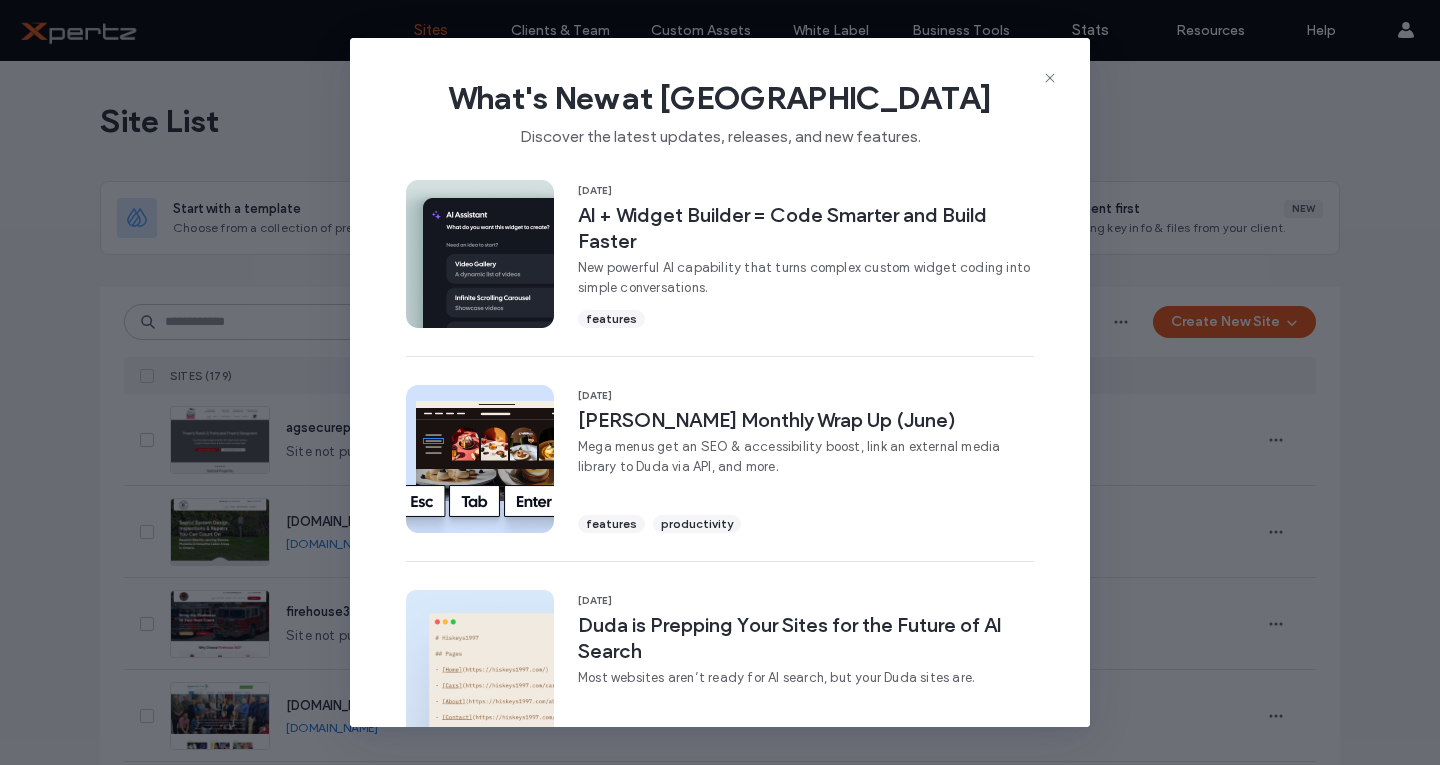 scroll, scrollTop: 0, scrollLeft: 0, axis: both 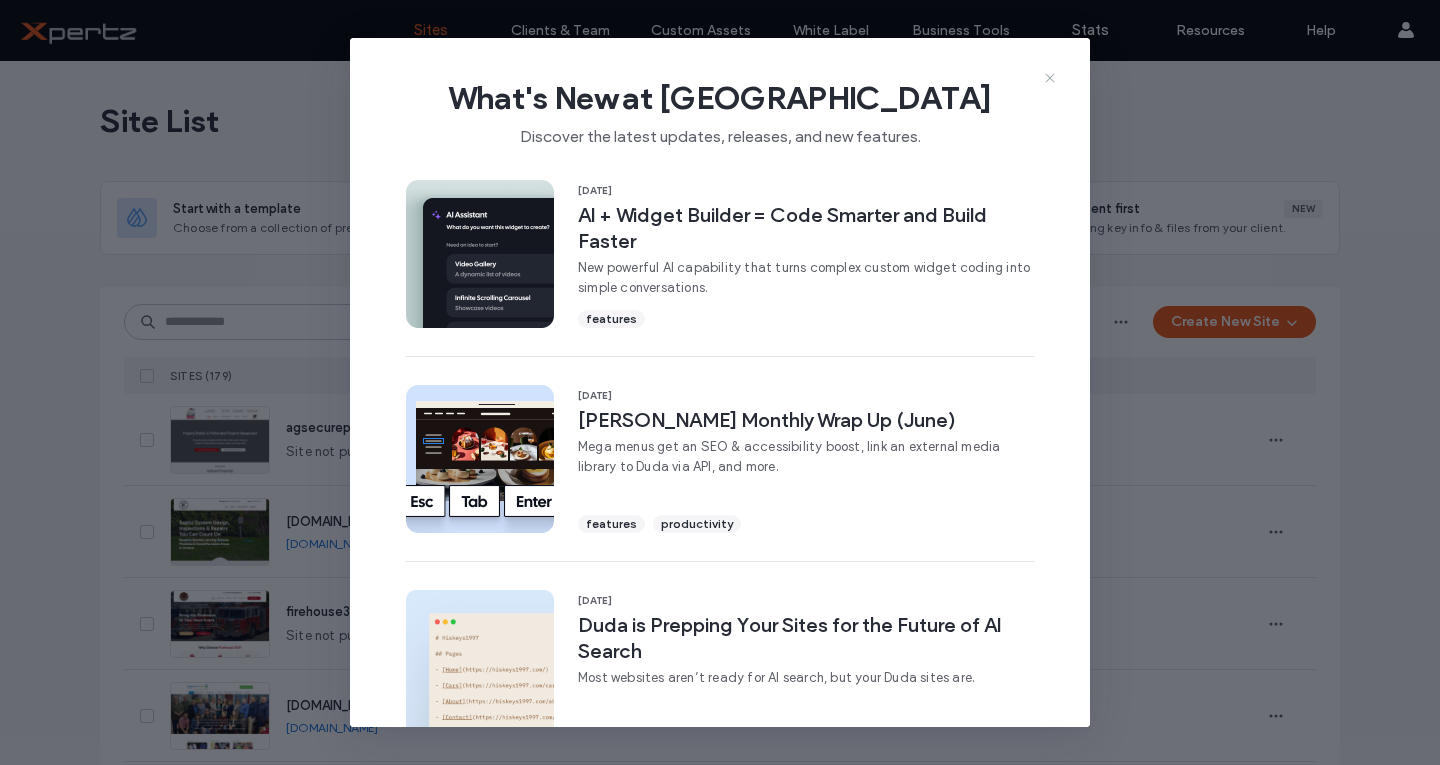 click 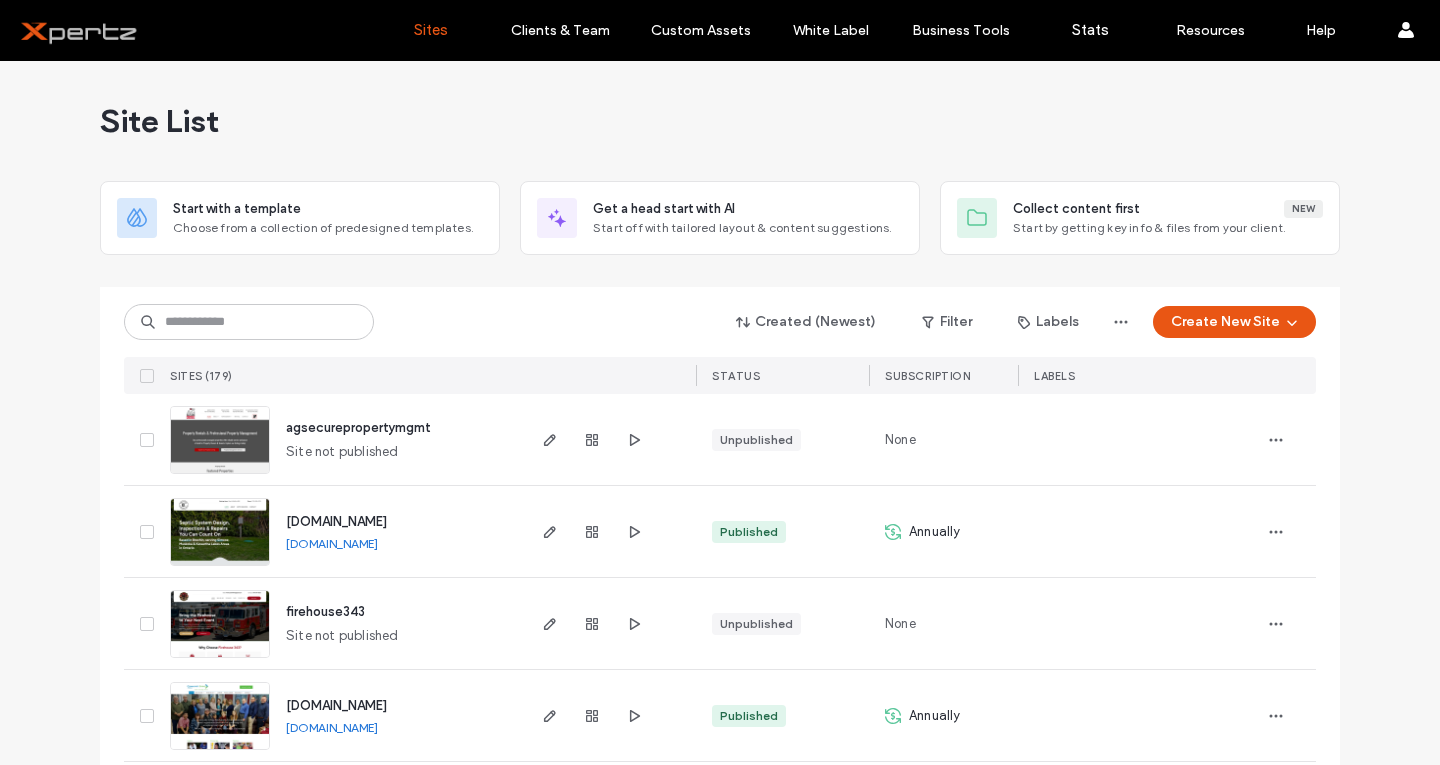 click on "Created (Newest) Filter Labels Create New Site" at bounding box center (720, 322) 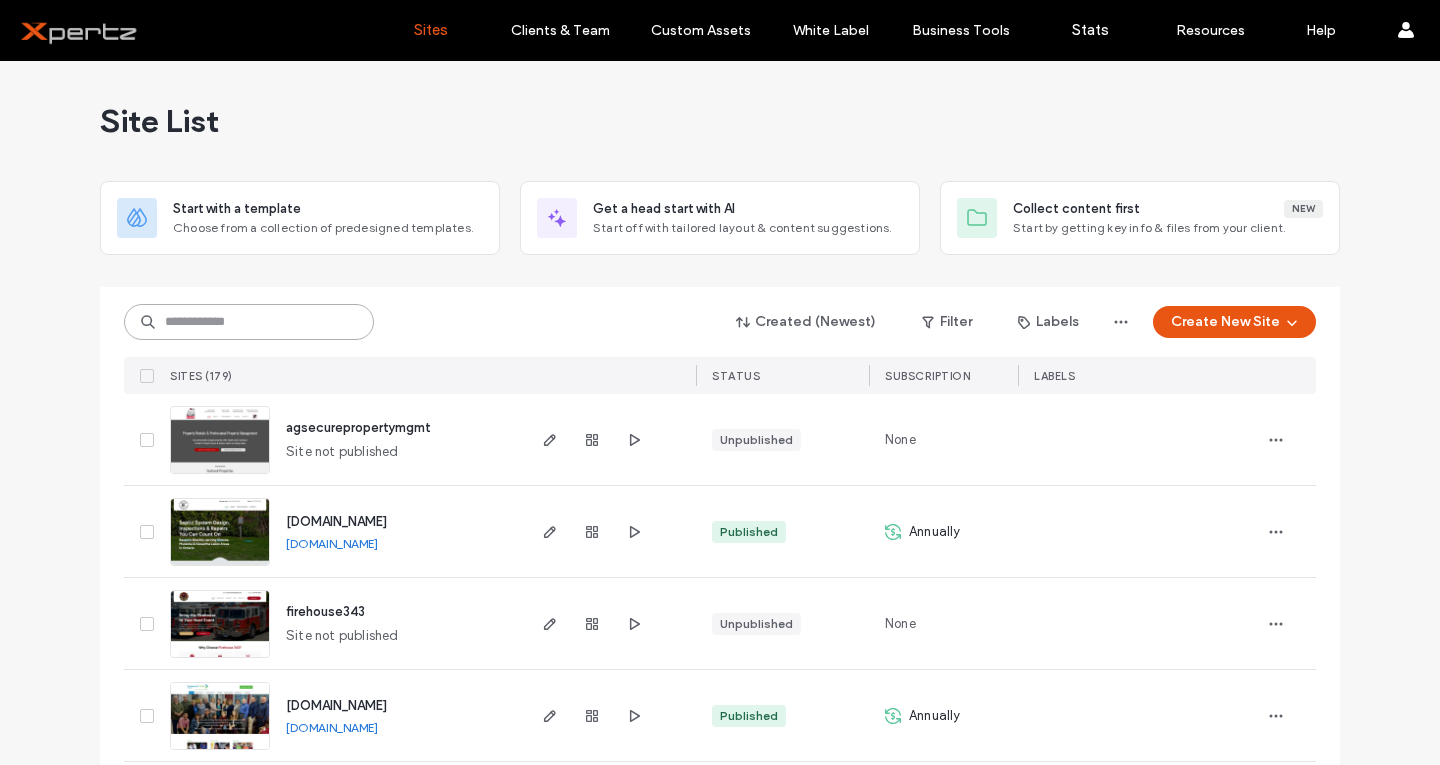 click at bounding box center (249, 322) 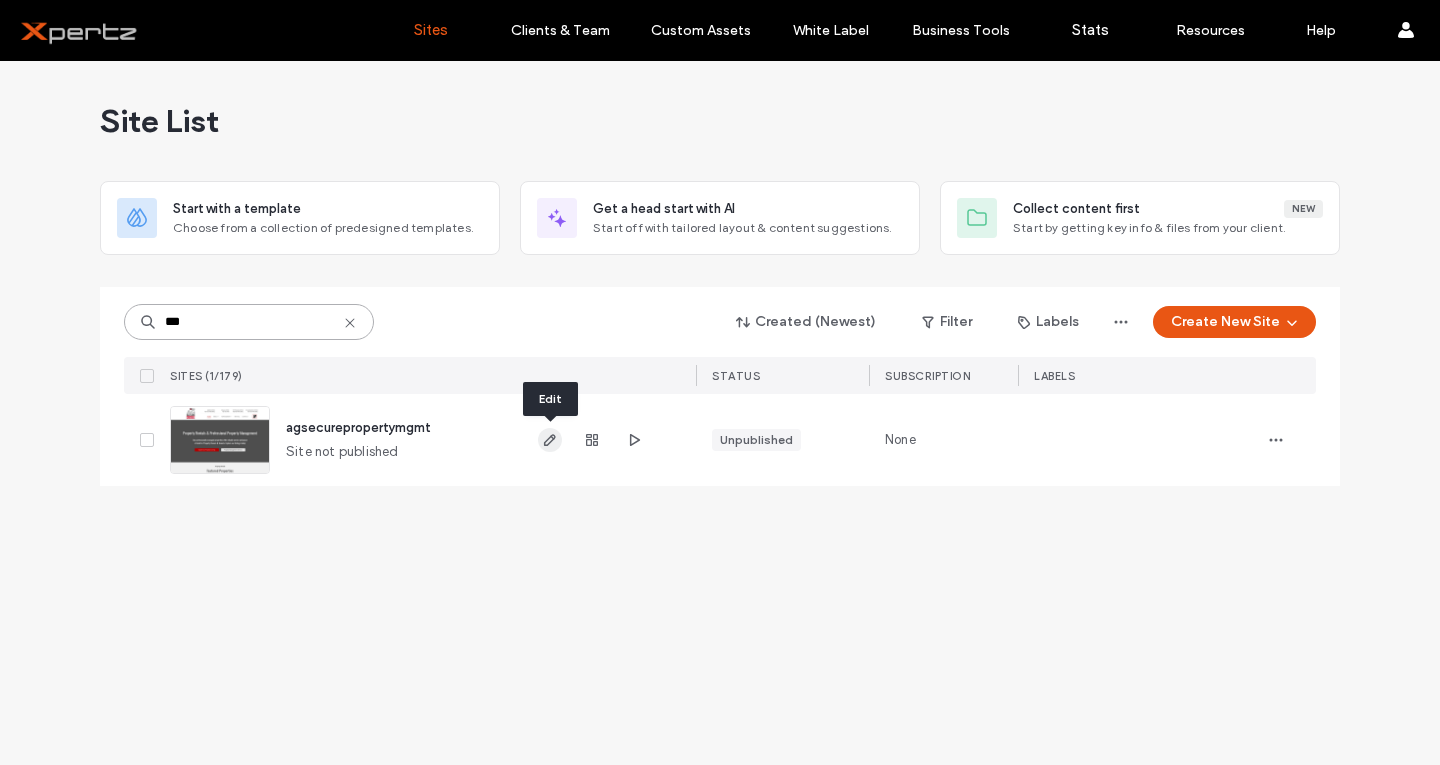 type on "***" 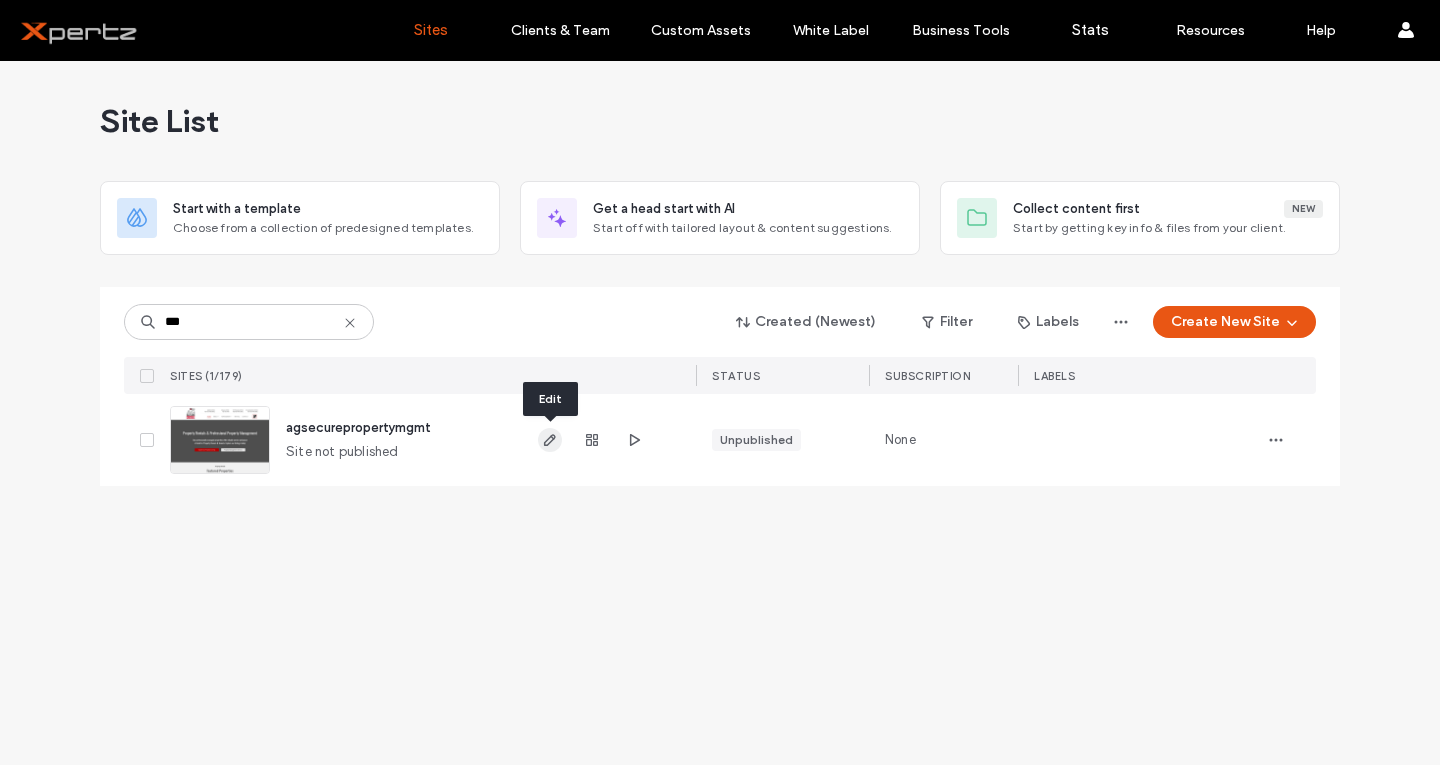 click 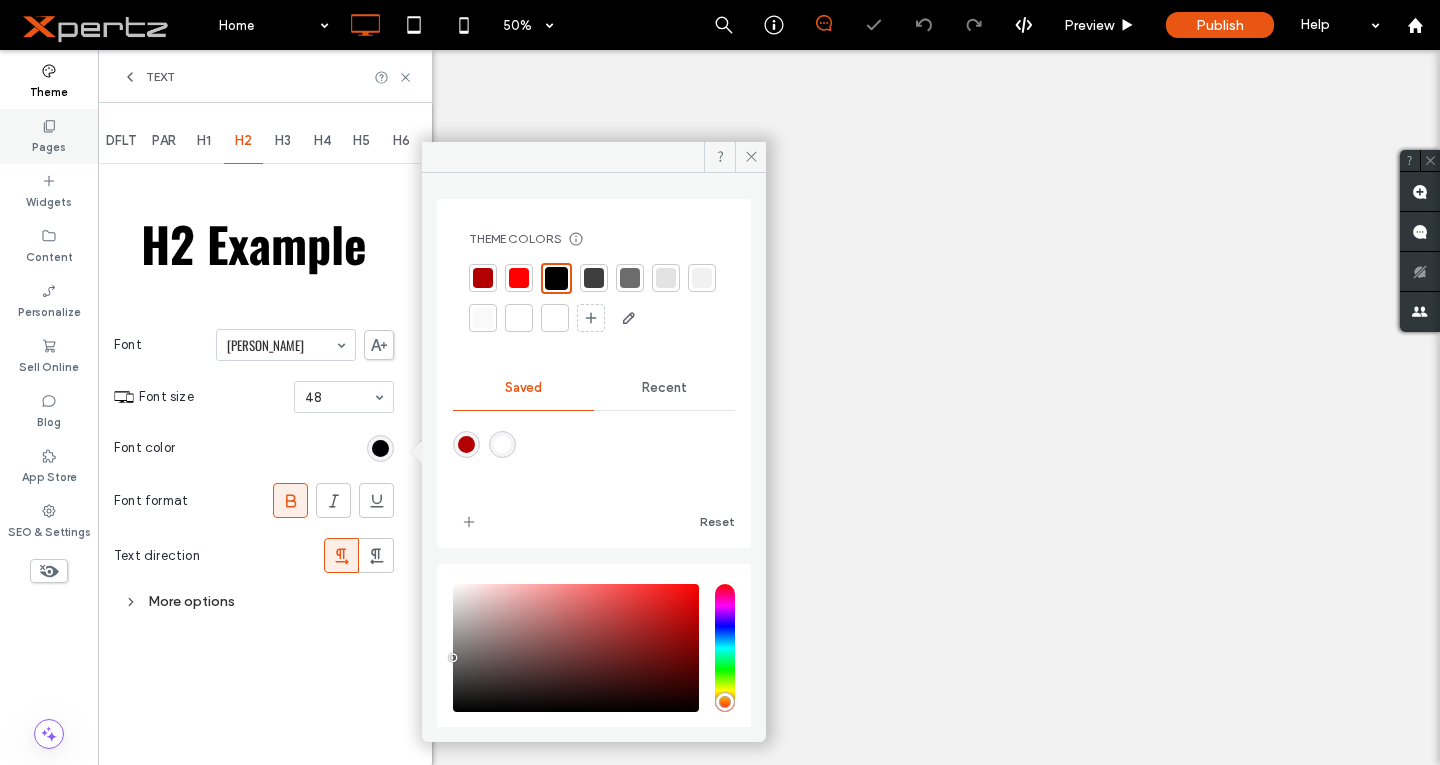 click on "Font color" at bounding box center [254, 448] 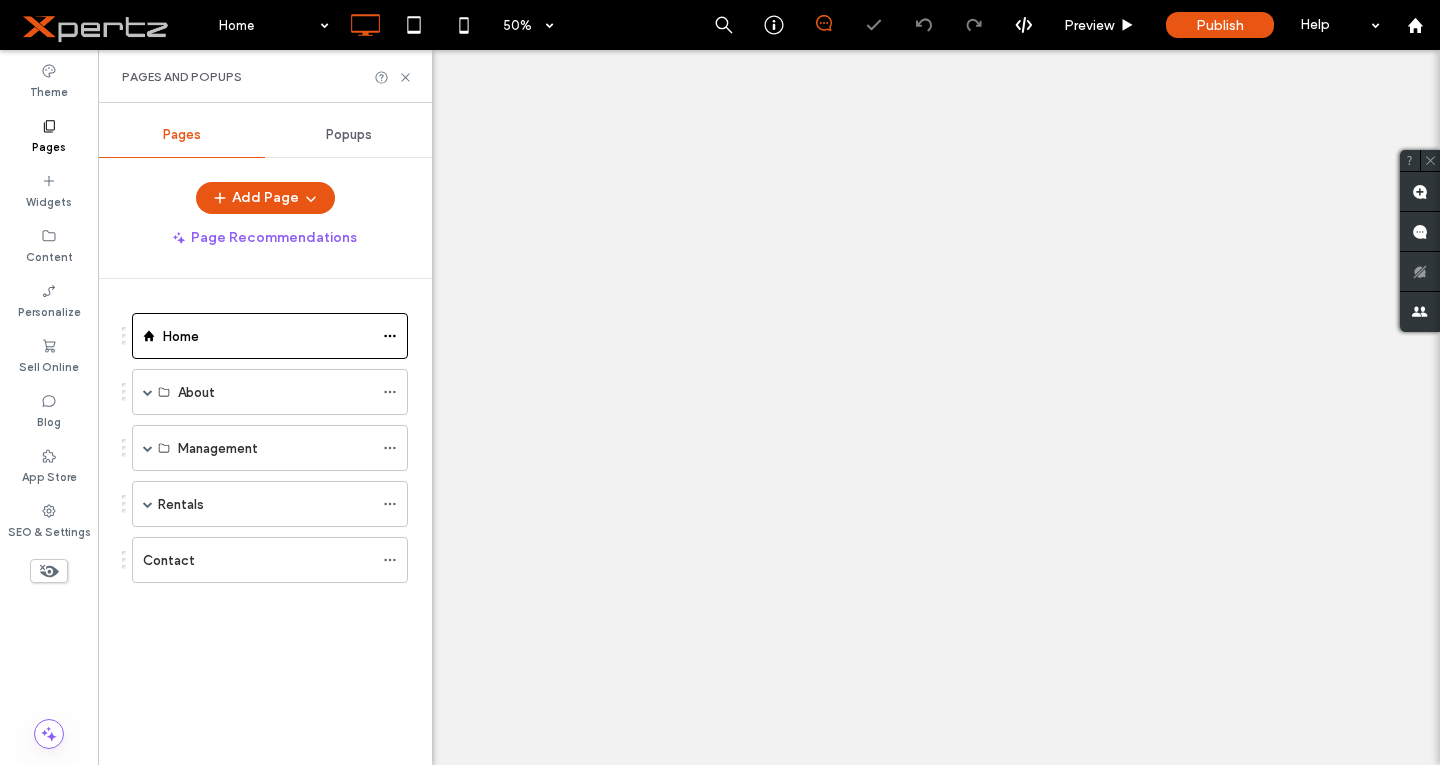 scroll, scrollTop: 0, scrollLeft: 0, axis: both 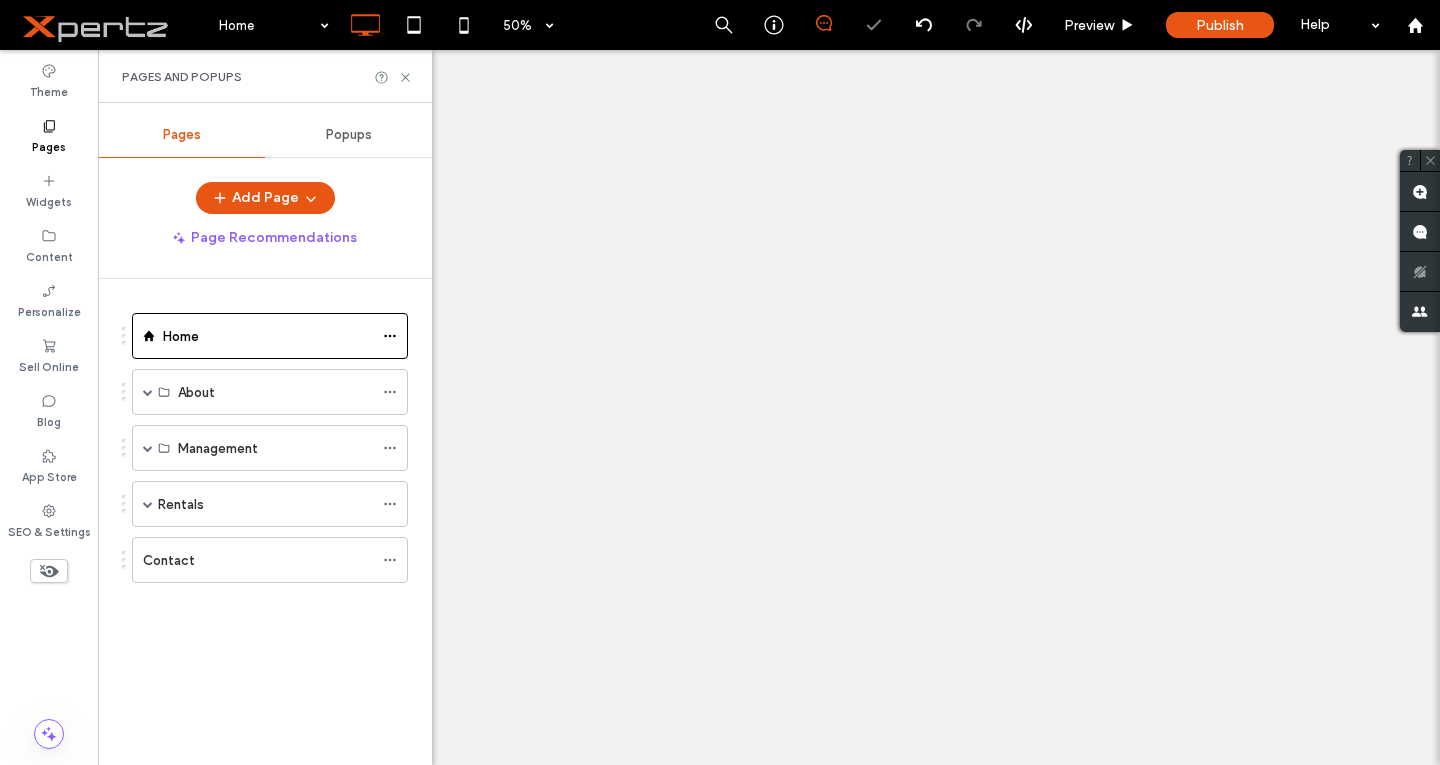 type on "****" 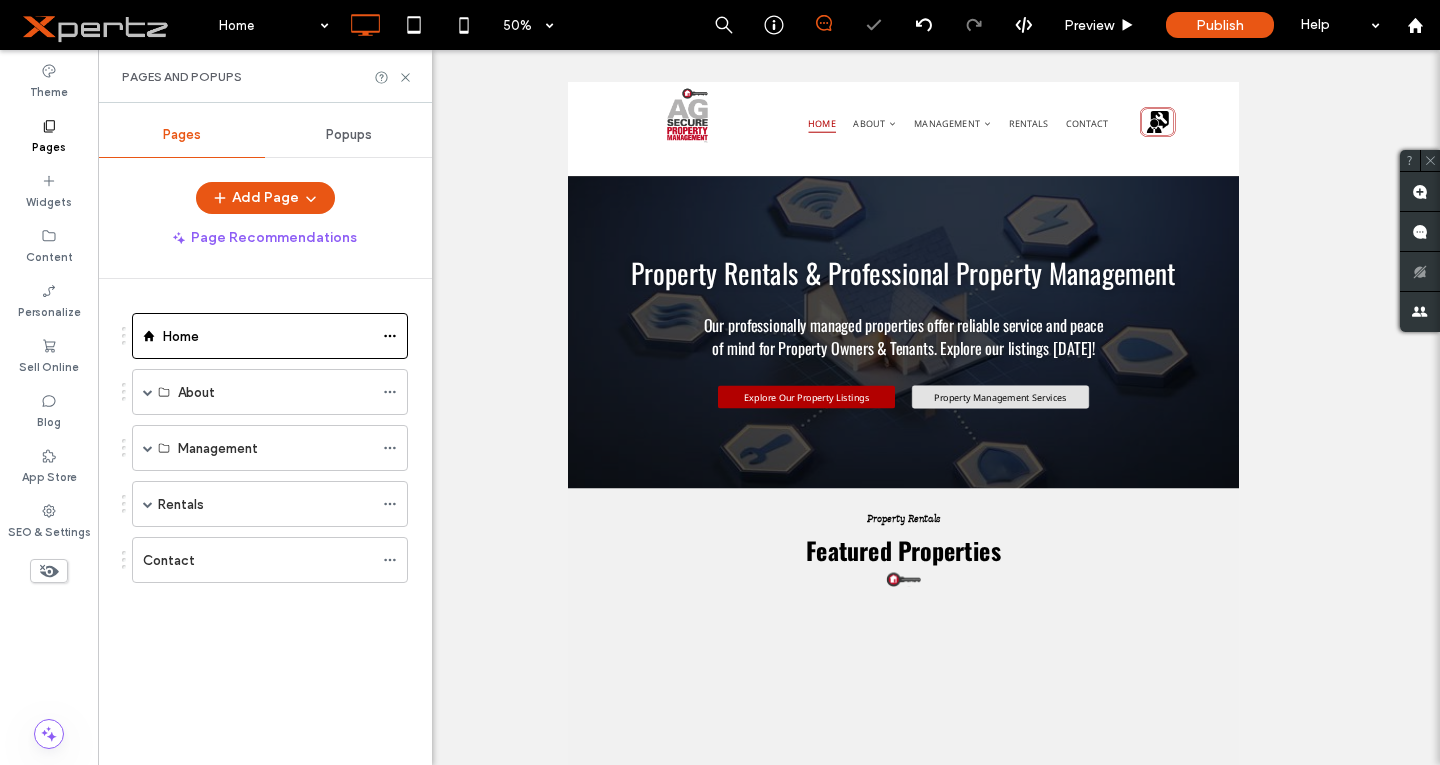 click at bounding box center (576, 452) 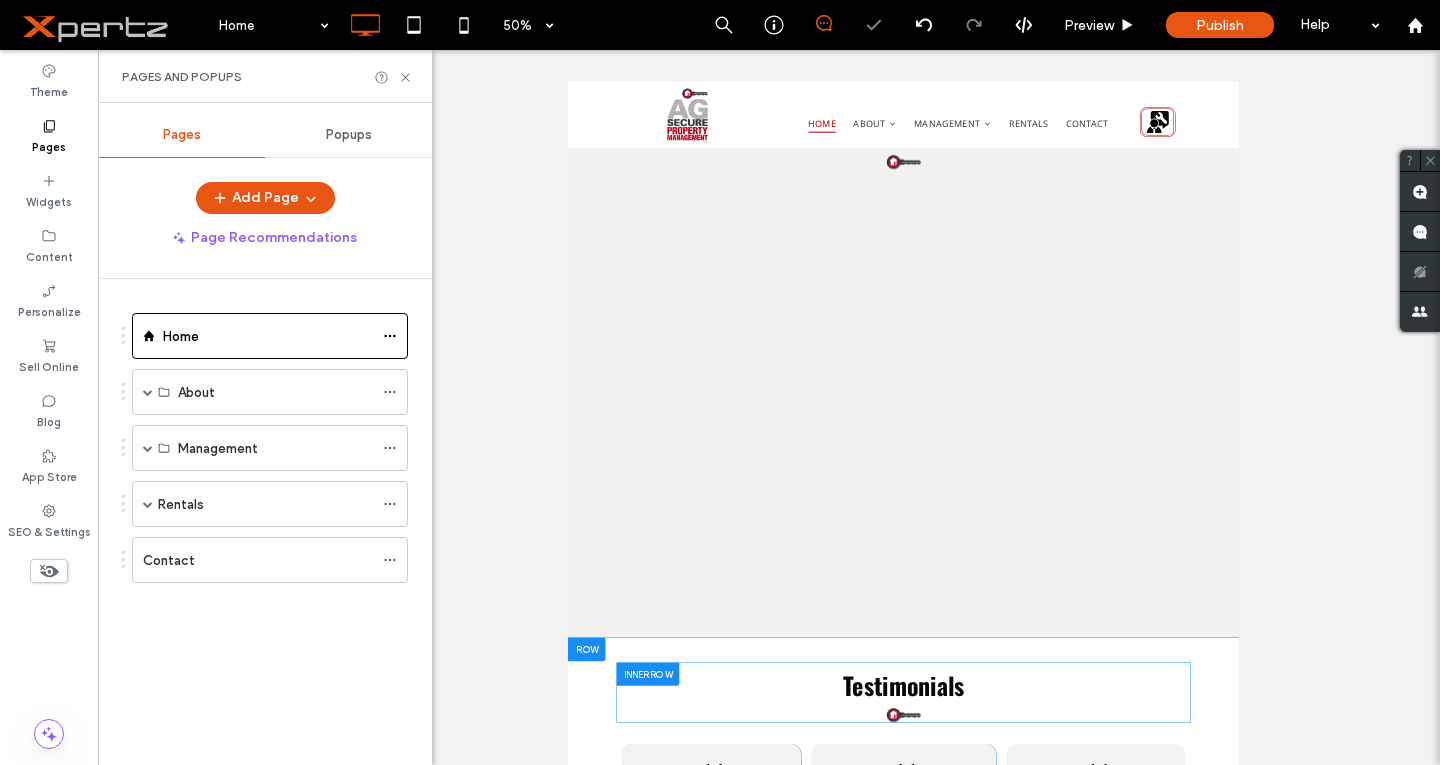 type on "*******" 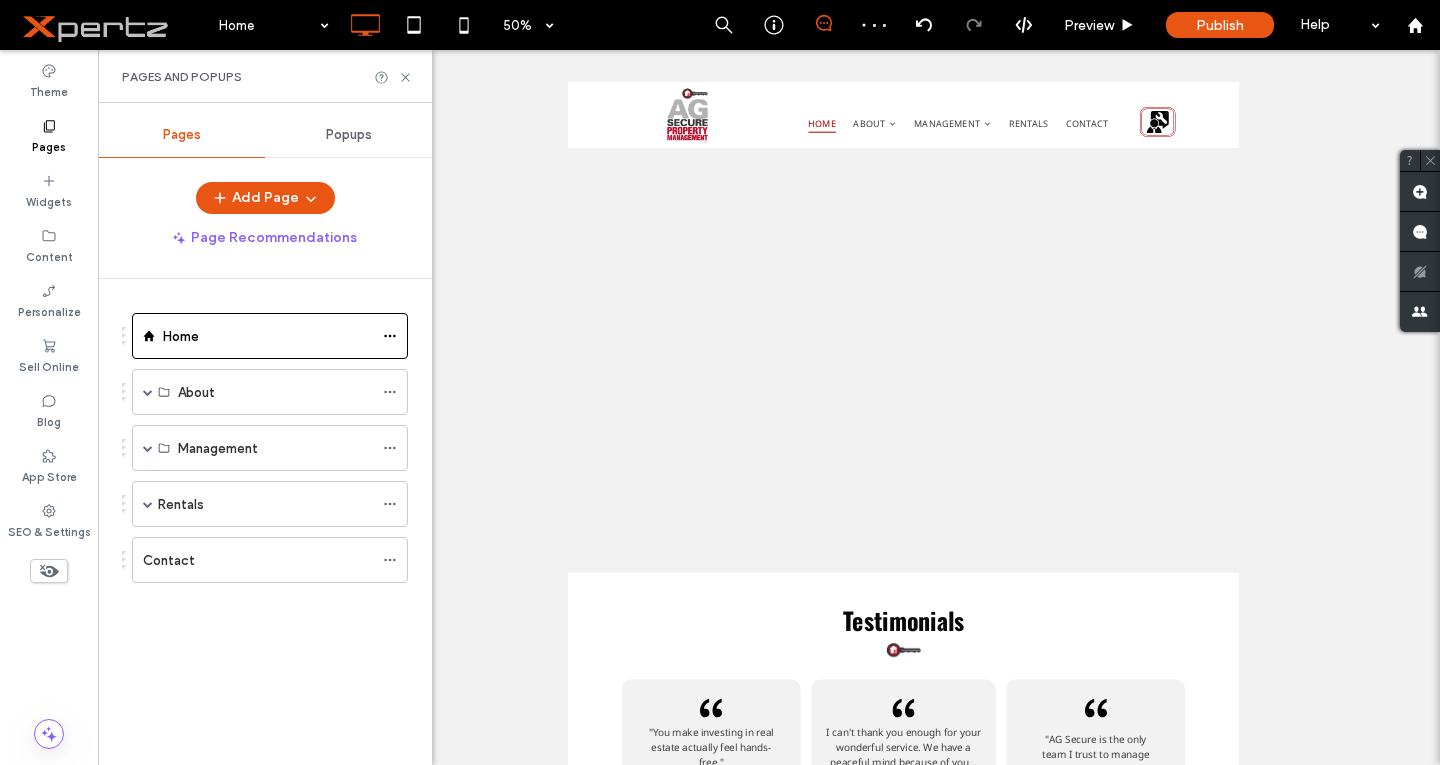 scroll, scrollTop: 2144, scrollLeft: 0, axis: vertical 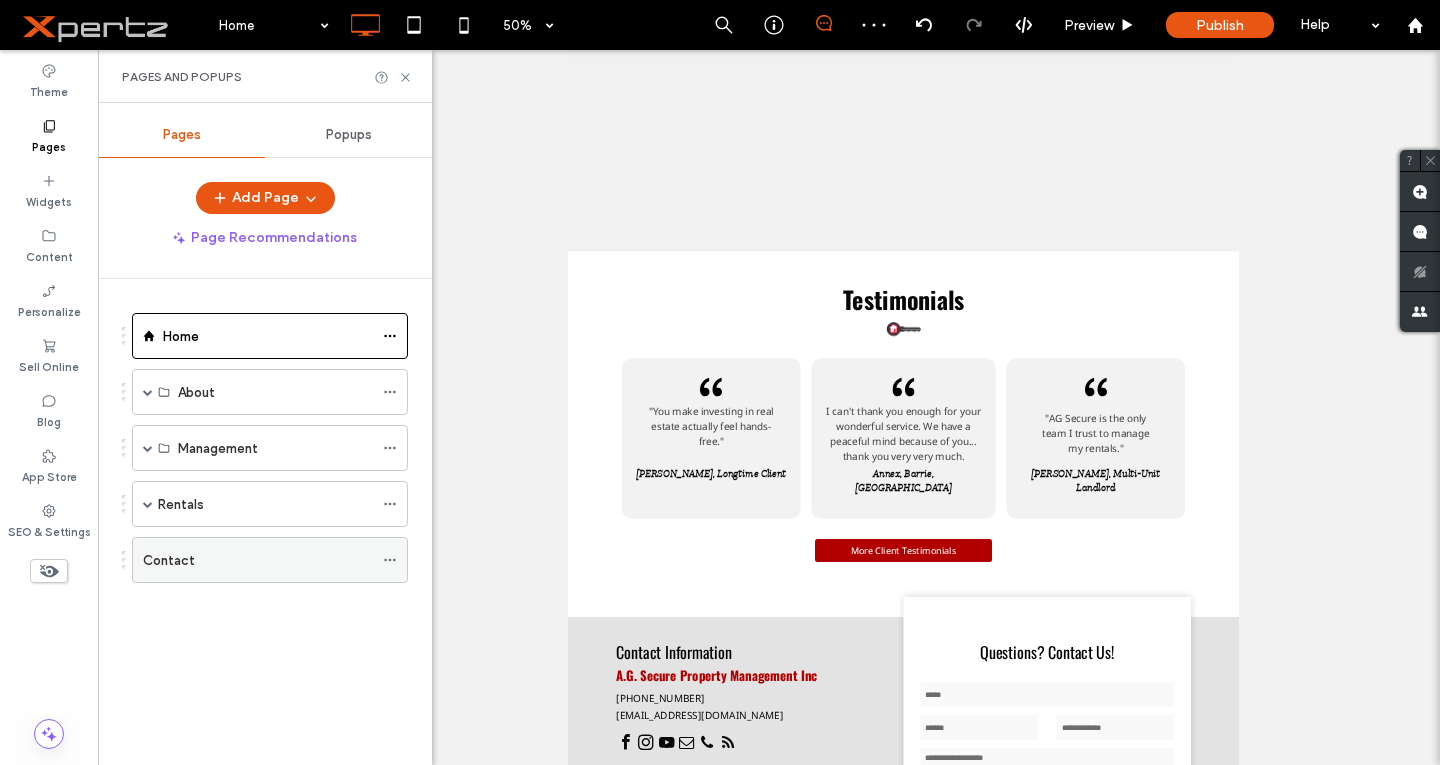 click on "Contact" at bounding box center (258, 560) 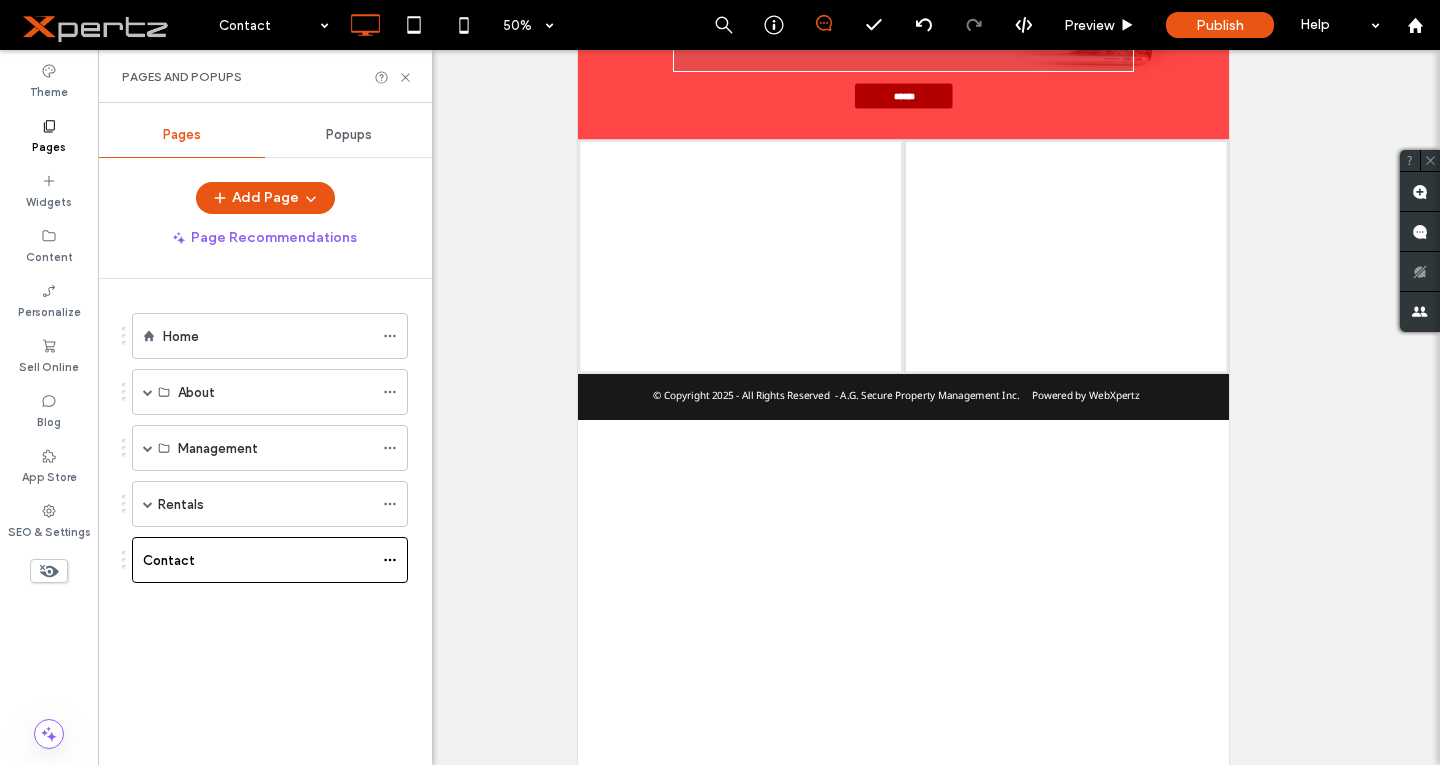 scroll, scrollTop: 0, scrollLeft: 0, axis: both 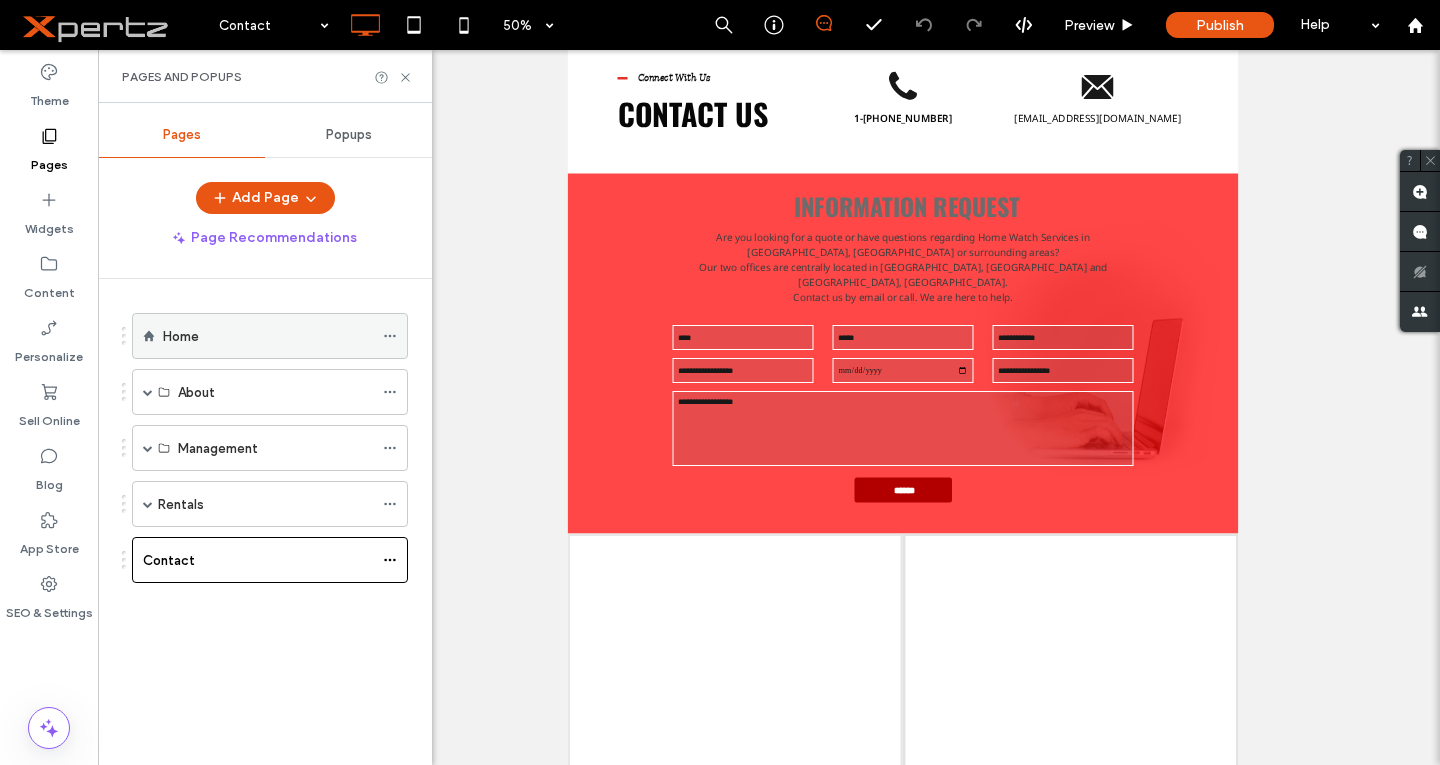 click on "Home" at bounding box center [268, 336] 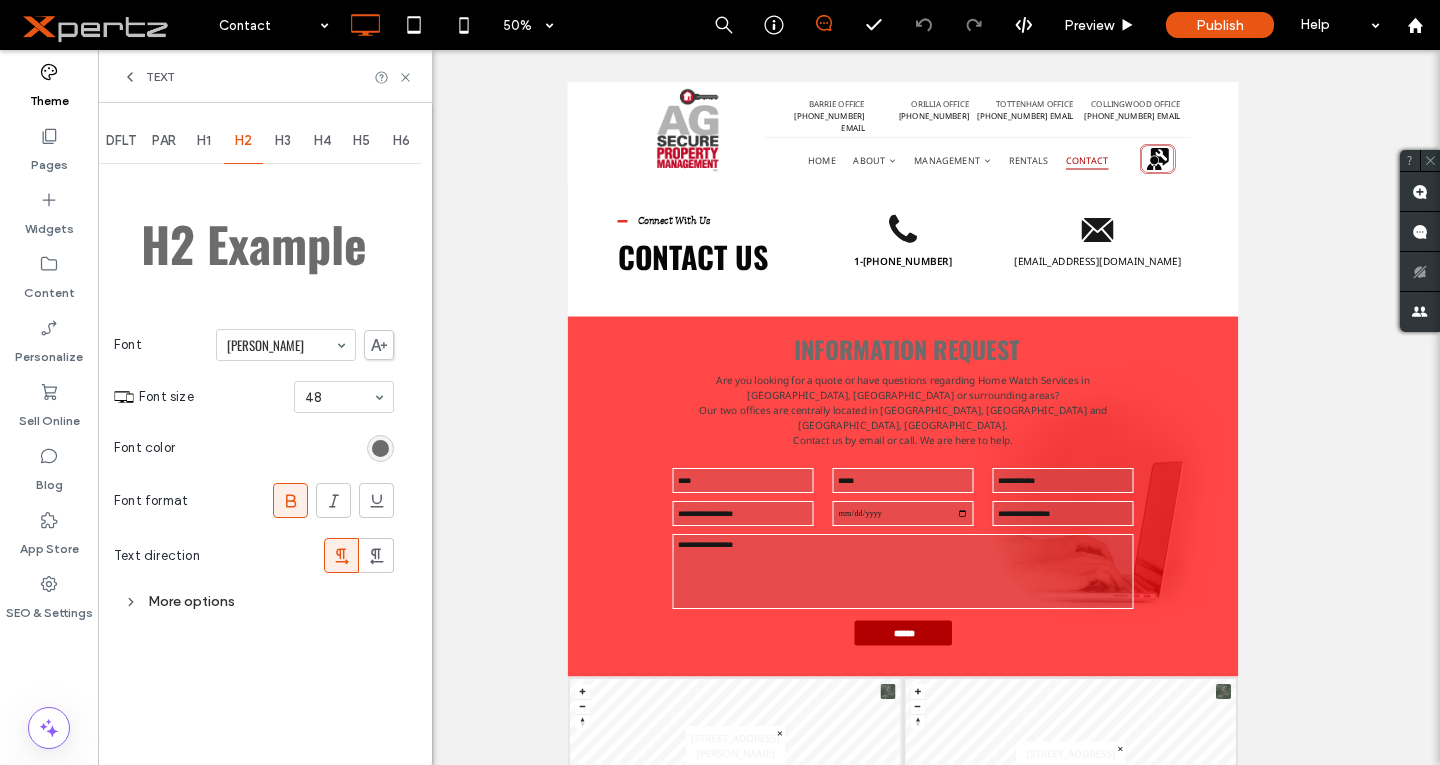scroll, scrollTop: 0, scrollLeft: 0, axis: both 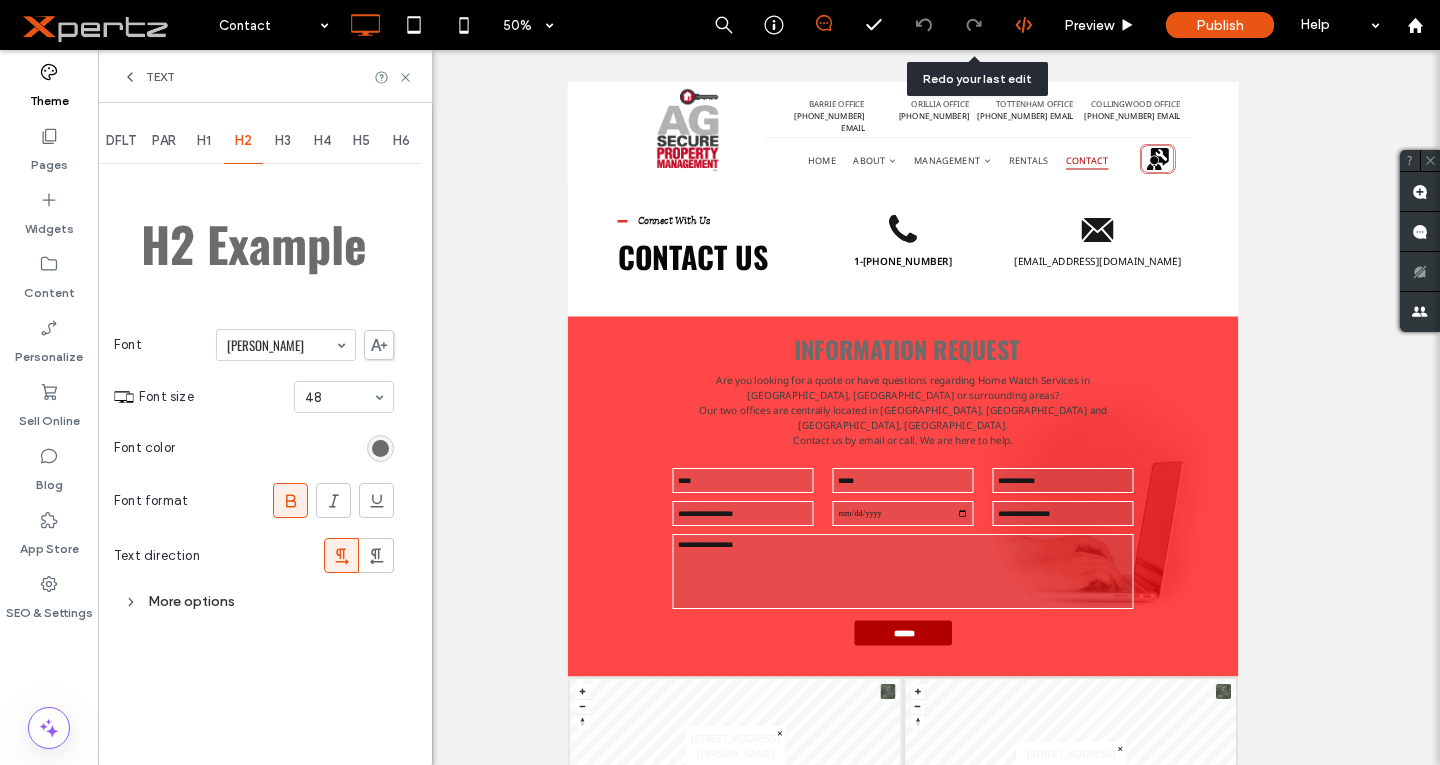 click 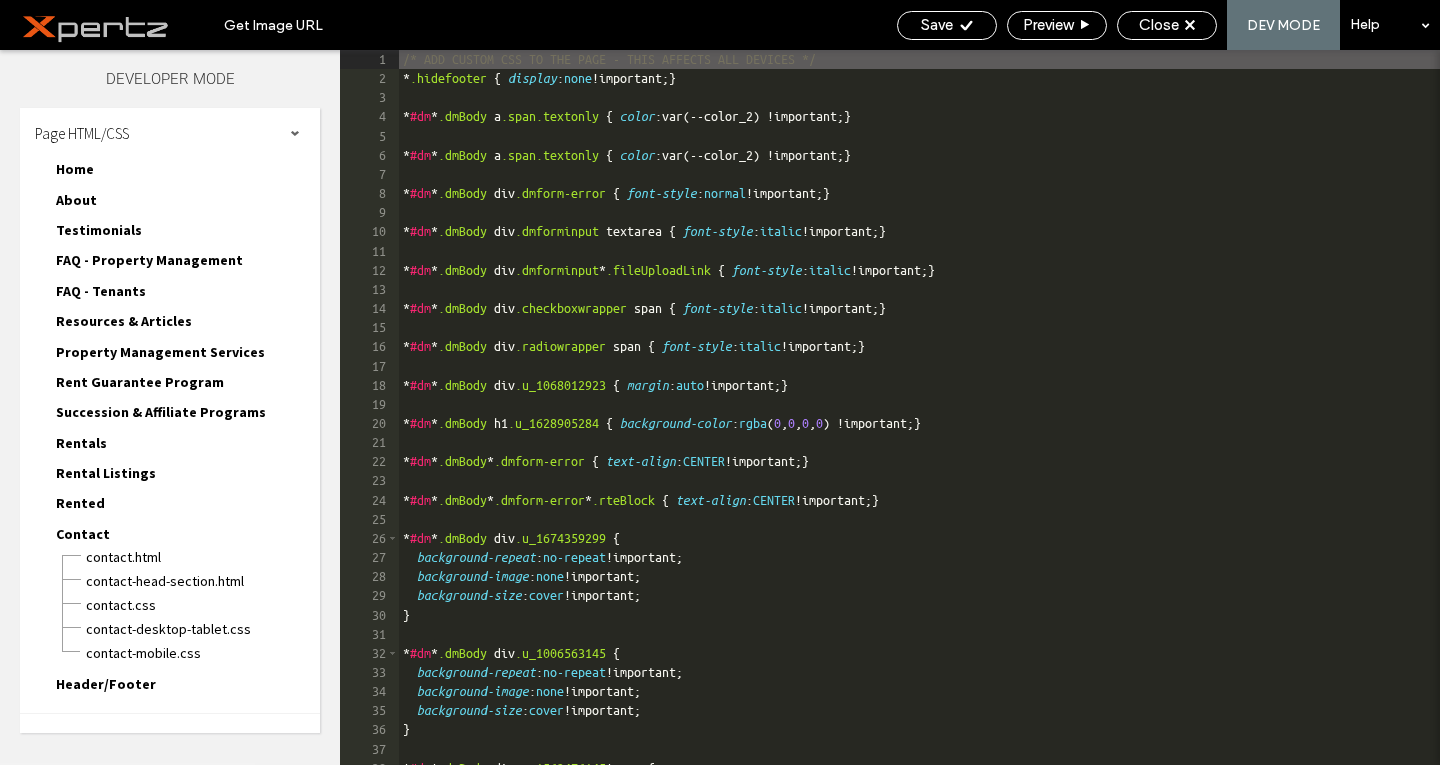 click on "/* ADD CUSTOM CSS TO THE PAGE - THIS AFFECTS ALL DEVICES */ * .hidefooter   {   display : none  !important;  } * #dm  * .dmBody   a .span.textonly   {   color :var(--color_2) !important;  } * #dm  * .dmBody   a .span.textonly   {   color :var(--color_2) !important;  } * #dm  * .dmBody   div .dmform-error   {   font-style : normal  !important;  } * #dm  * .dmBody   div .dmforminput   textarea   {   font-style : italic  !important;  } * #dm  * .dmBody   div .dmforminput  * .fileUploadLink   {   font-style : italic  !important;  } * #dm  * .dmBody   div .checkboxwrapper   span   {   font-style : italic  !important;  } * #dm  * .dmBody   div .radiowrapper   span   {   font-style : italic  !important;  } * #dm  * .dmBody   div .u_1068012923   {   margin : auto  !important;  } * #dm  * .dmBody   h1 .u_1628905284   {   background-color : rgba ( 0 , 0 , 0 , 0 ) !important;  } * #dm  * .dmBody  * .dmform-error   {   text-align : CENTER  !important;  } * #dm  * .dmBody  * .dmform-error  * .rteBlock   {   text-align : }" at bounding box center [1089, 426] 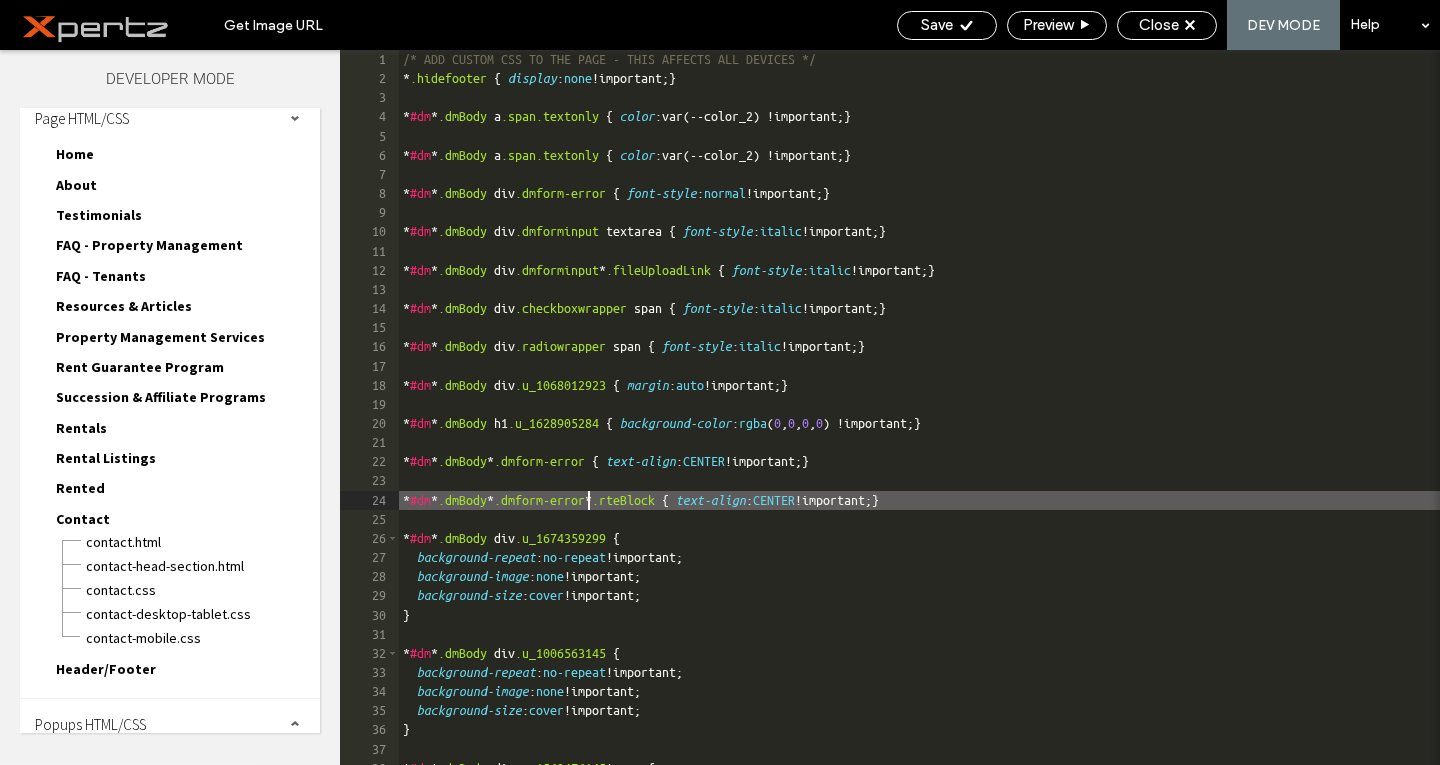 scroll, scrollTop: 83, scrollLeft: 0, axis: vertical 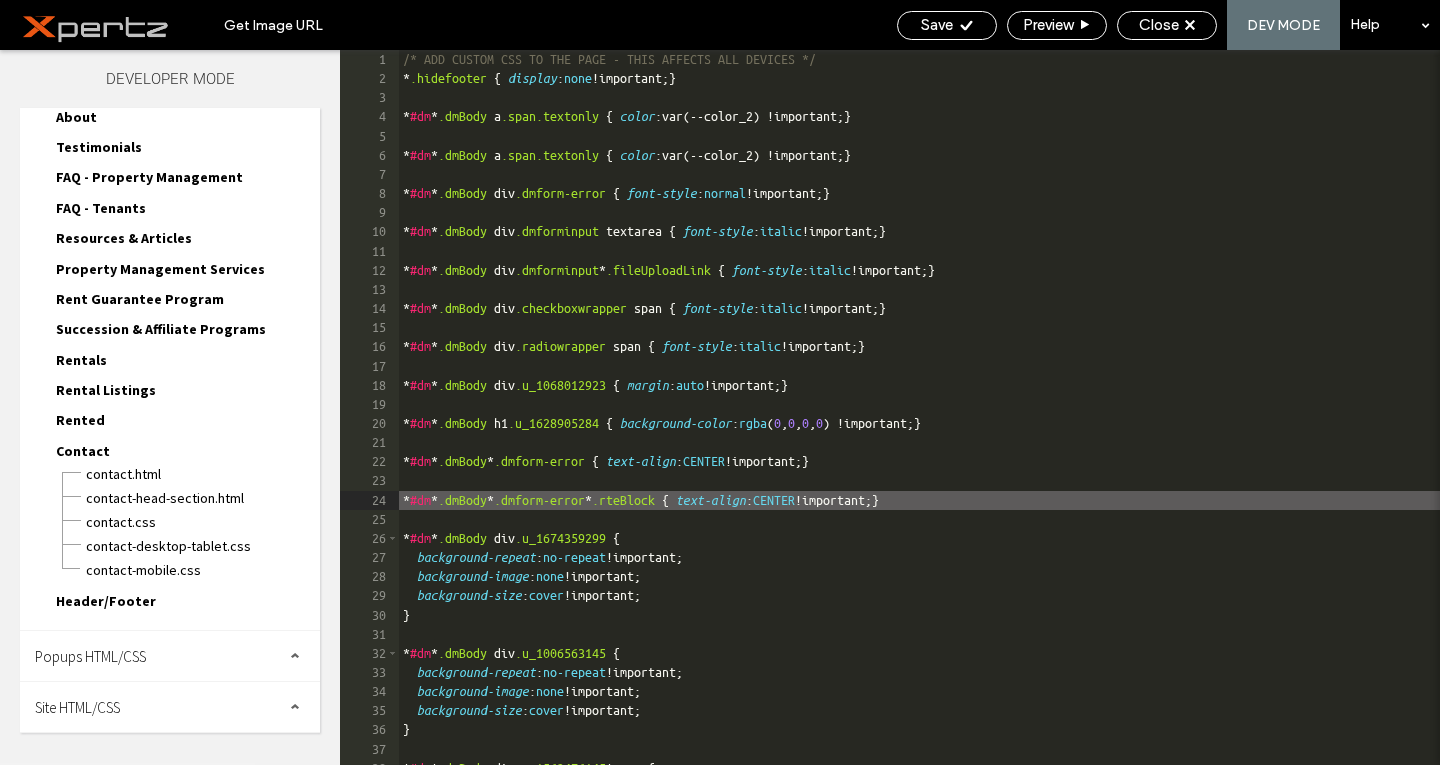 click on "Popups HTML/CSS" at bounding box center (170, 656) 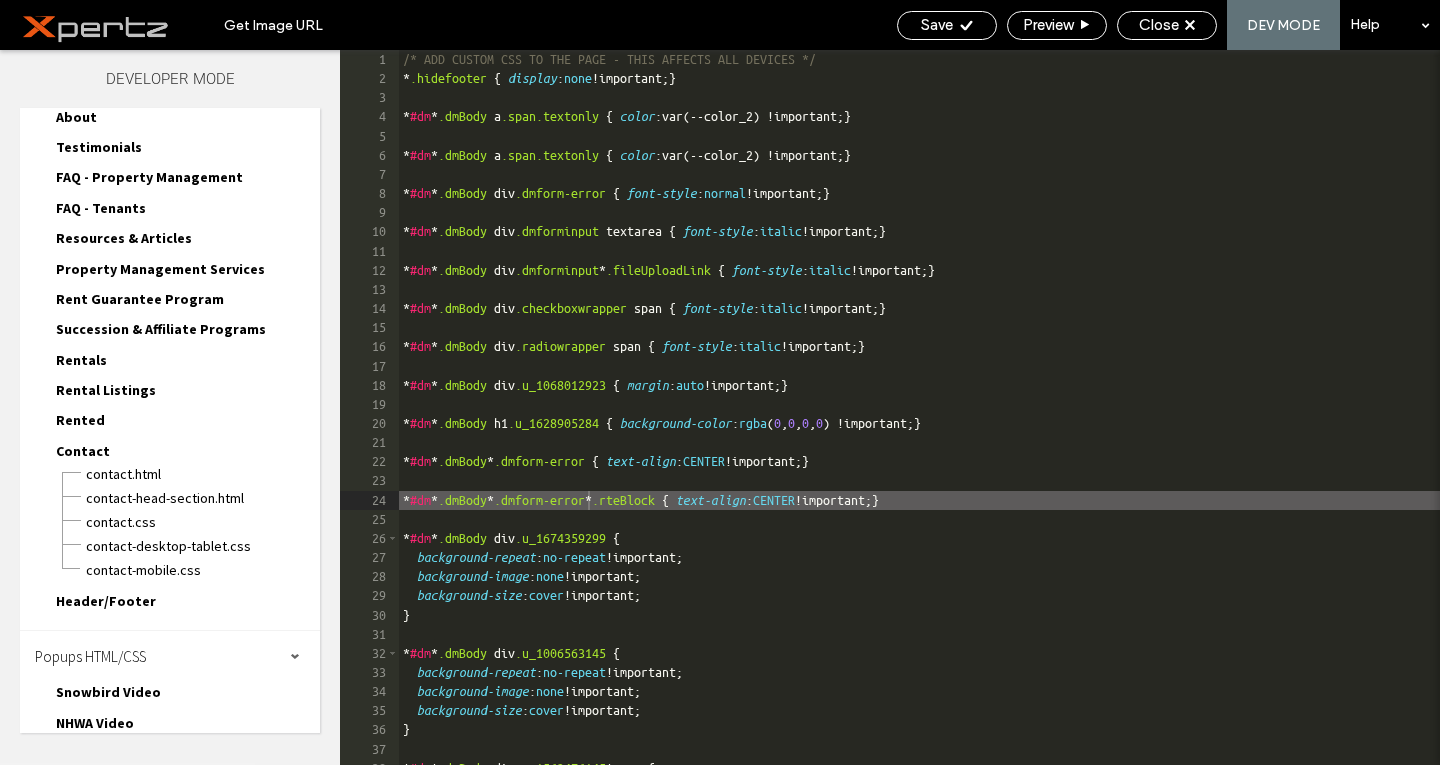 scroll, scrollTop: 154, scrollLeft: 0, axis: vertical 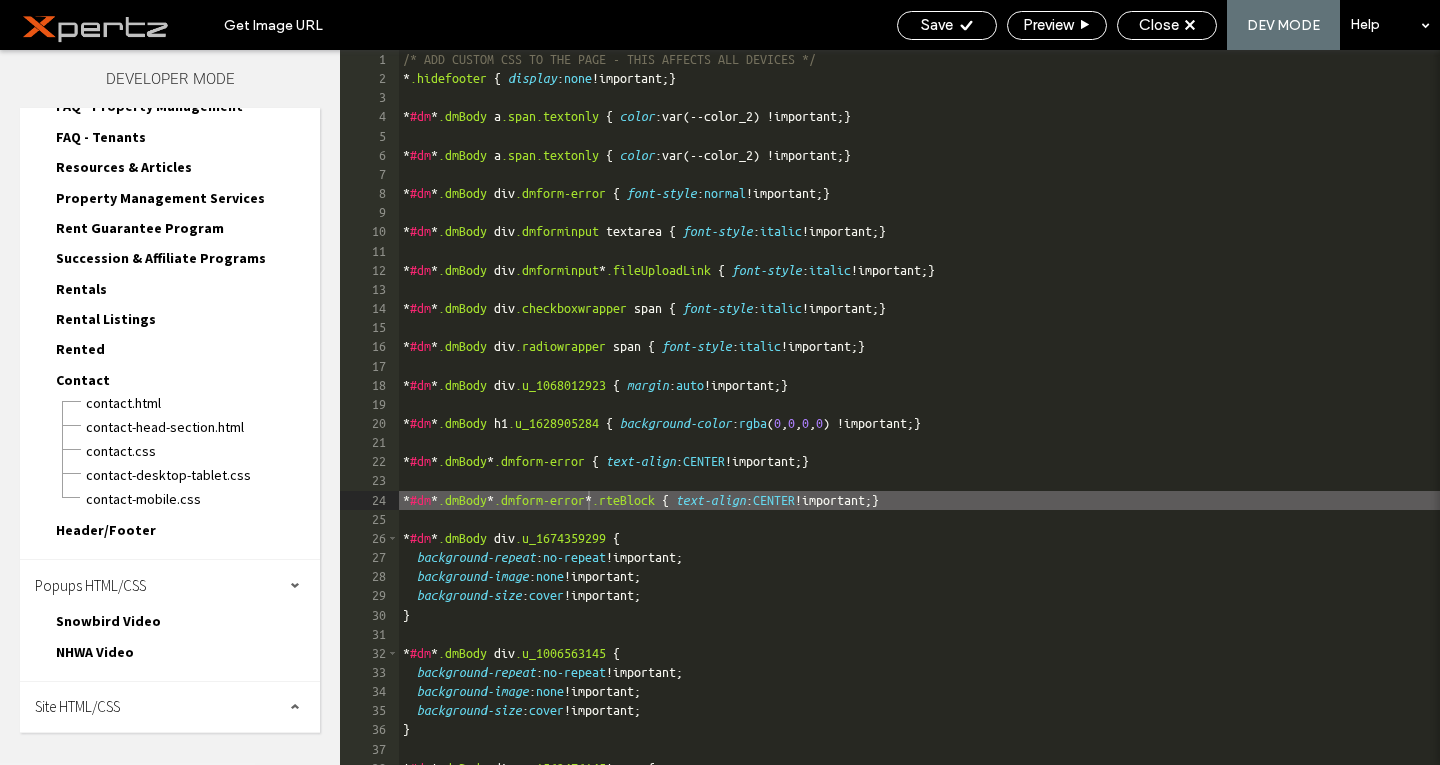 click on "Site HTML/CSS" at bounding box center [170, 707] 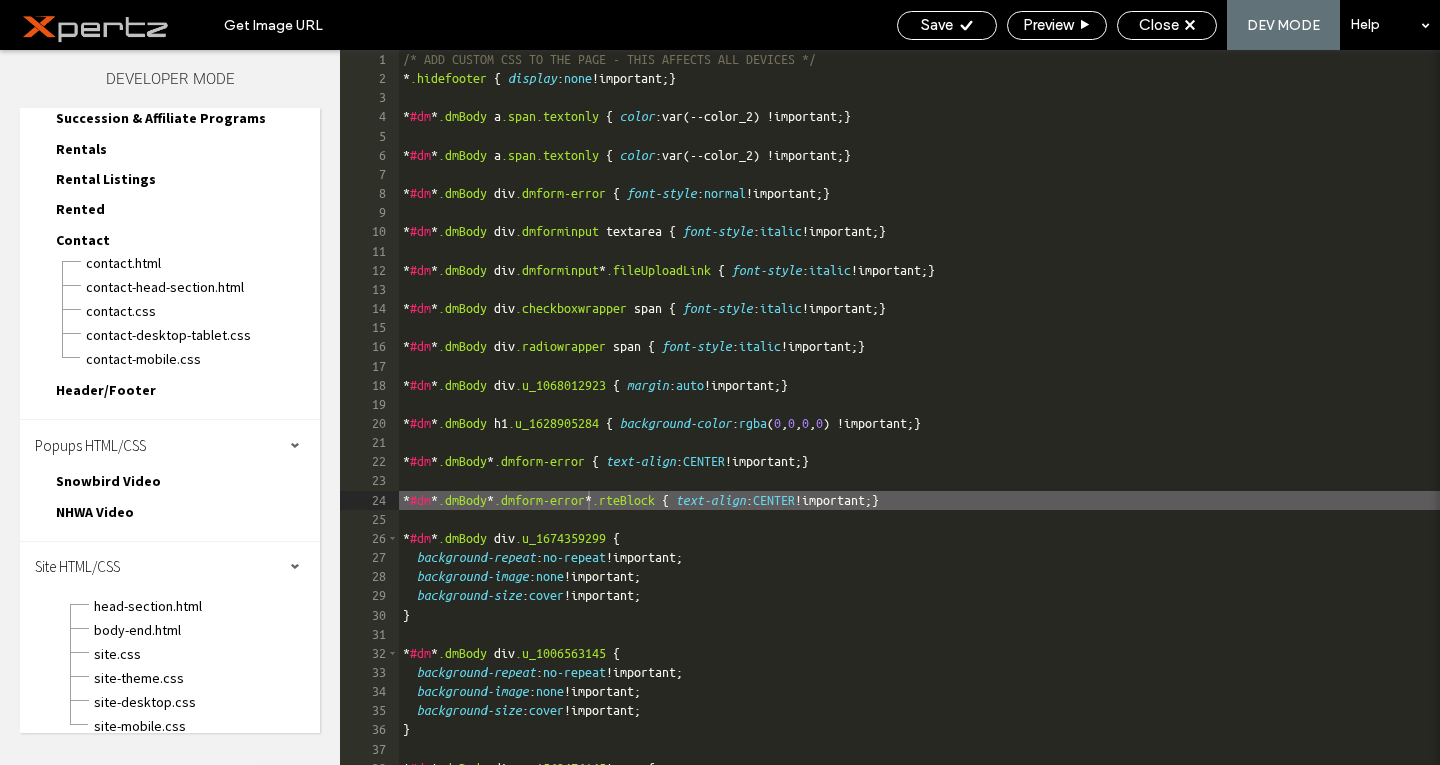scroll, scrollTop: 310, scrollLeft: 0, axis: vertical 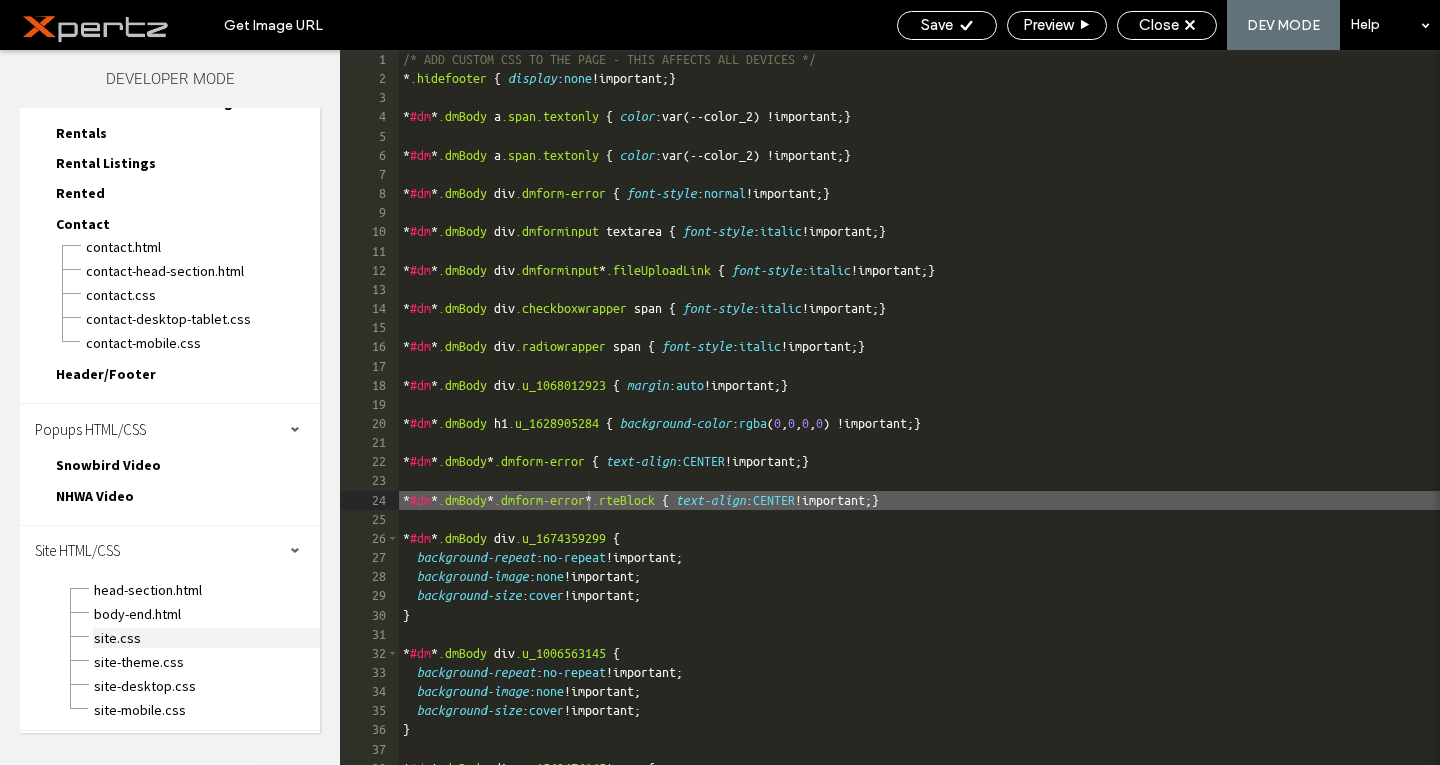 click on "site.css" at bounding box center [206, 638] 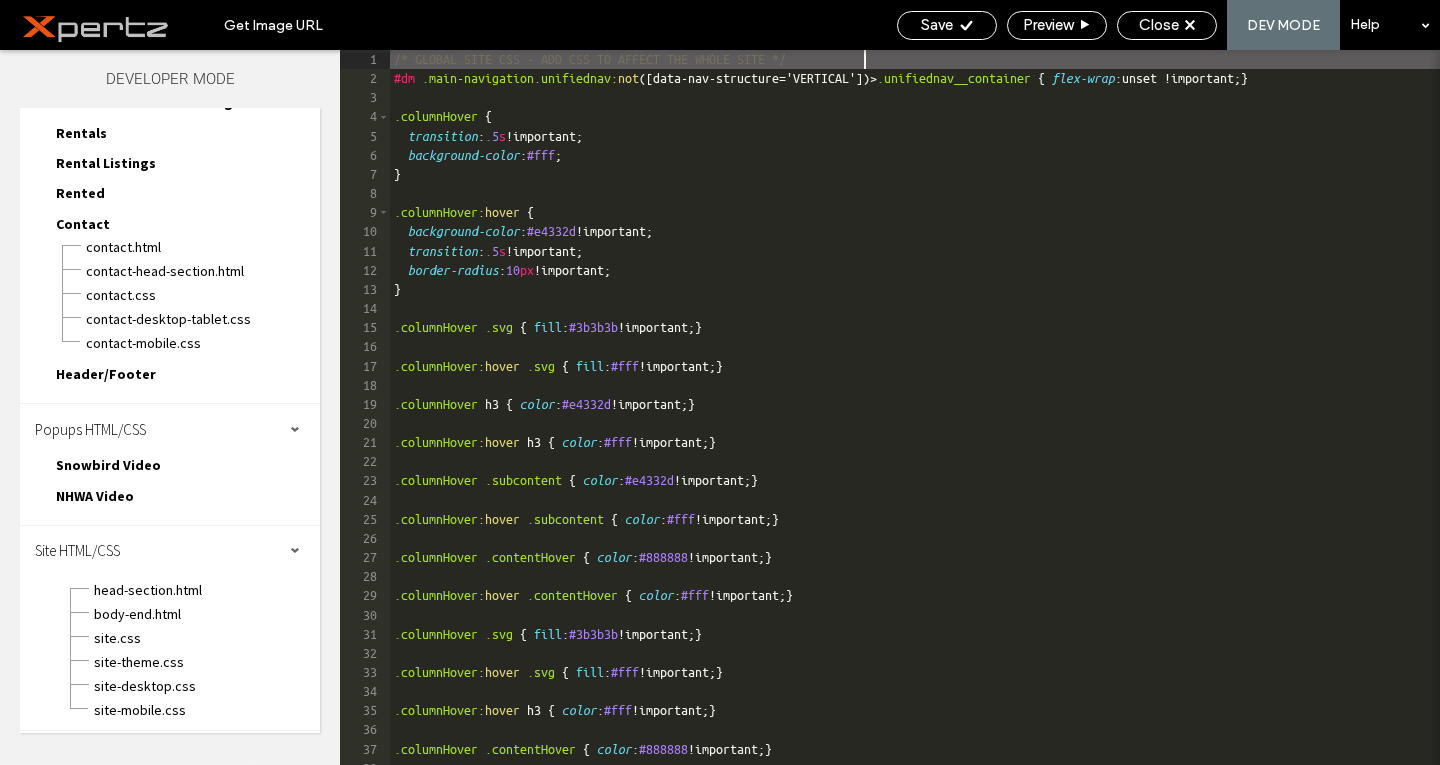 click on "/* GLOBAL SITE CSS - ADD CSS TO AFFECT THE WHOLE SITE */ #dm   .main-navigation.unifiednav :not ([ data-nav-structure =' VERTICAL '])> .unifiednav__container   {   flex-wrap :unset !important;  } .columnHover   {    transition : .5 s  !important;    background-color : #fff ; } .columnHover :hover   {    background-color : #e4332d  !important;    transition : .5 s  !important;    border-radius : 10 px  !important; } .columnHover   .svg   {   fill : #3b3b3b  !important;  } .columnHover :hover   .svg   {   fill : #fff  !important;  } .columnHover   h3   {   color : #e4332d  !important;  } .columnHover :hover   h3   {   color : #fff  !important;  } .columnHover   .subcontent   {   color : #e4332d  !important;  } .columnHover :hover   .subcontent   {   color : #fff  !important;  } .columnHover   .contentHover   {   color : #888888  !important;  } .columnHover :hover   .contentHover   {   color : #fff  !important;  } .columnHover   .svg   {   fill : #3b3b3b  !important;  } .columnHover :hover   .svg   {   fill : }" at bounding box center (915, 426) 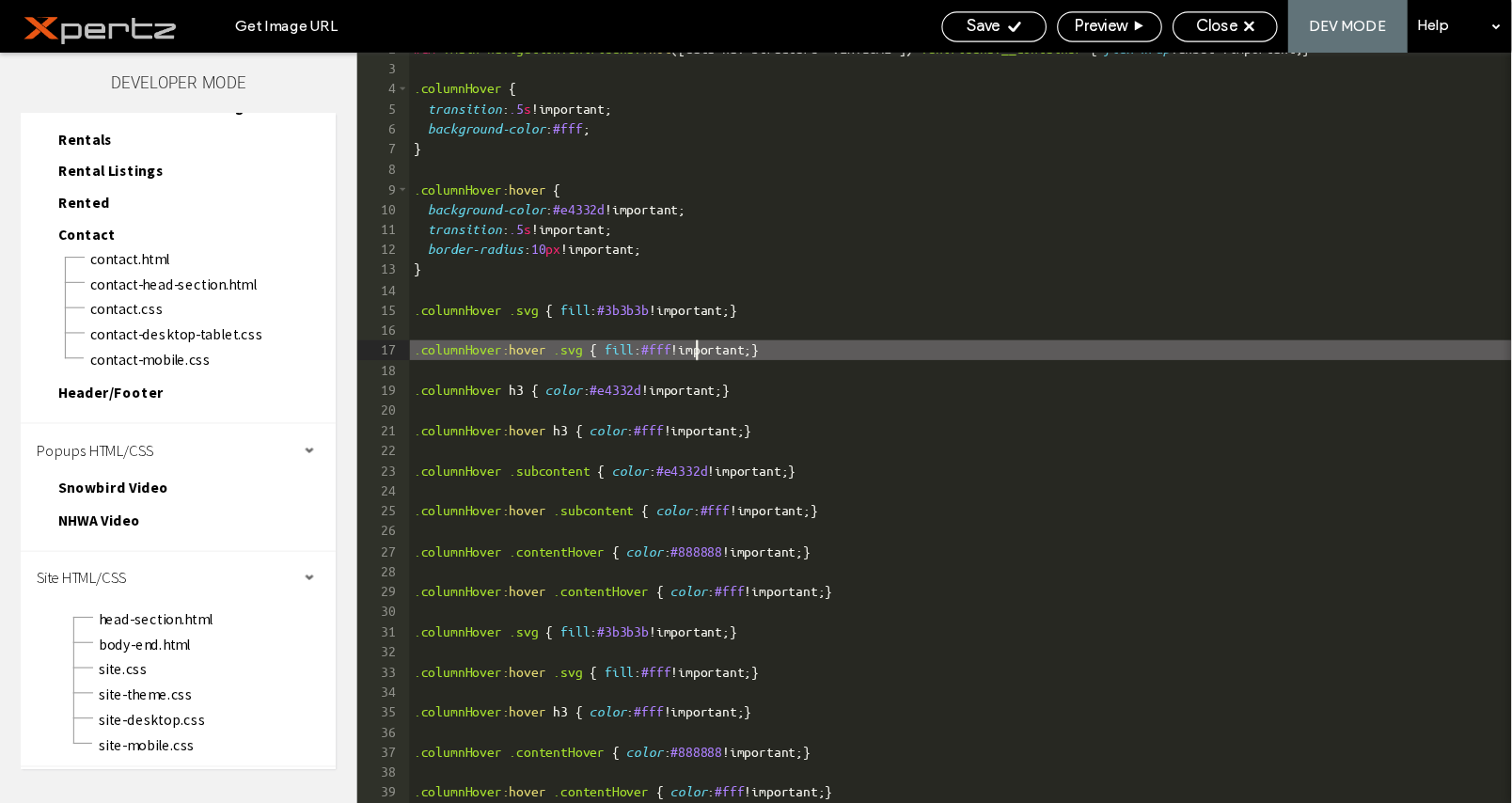 scroll, scrollTop: 30, scrollLeft: 0, axis: vertical 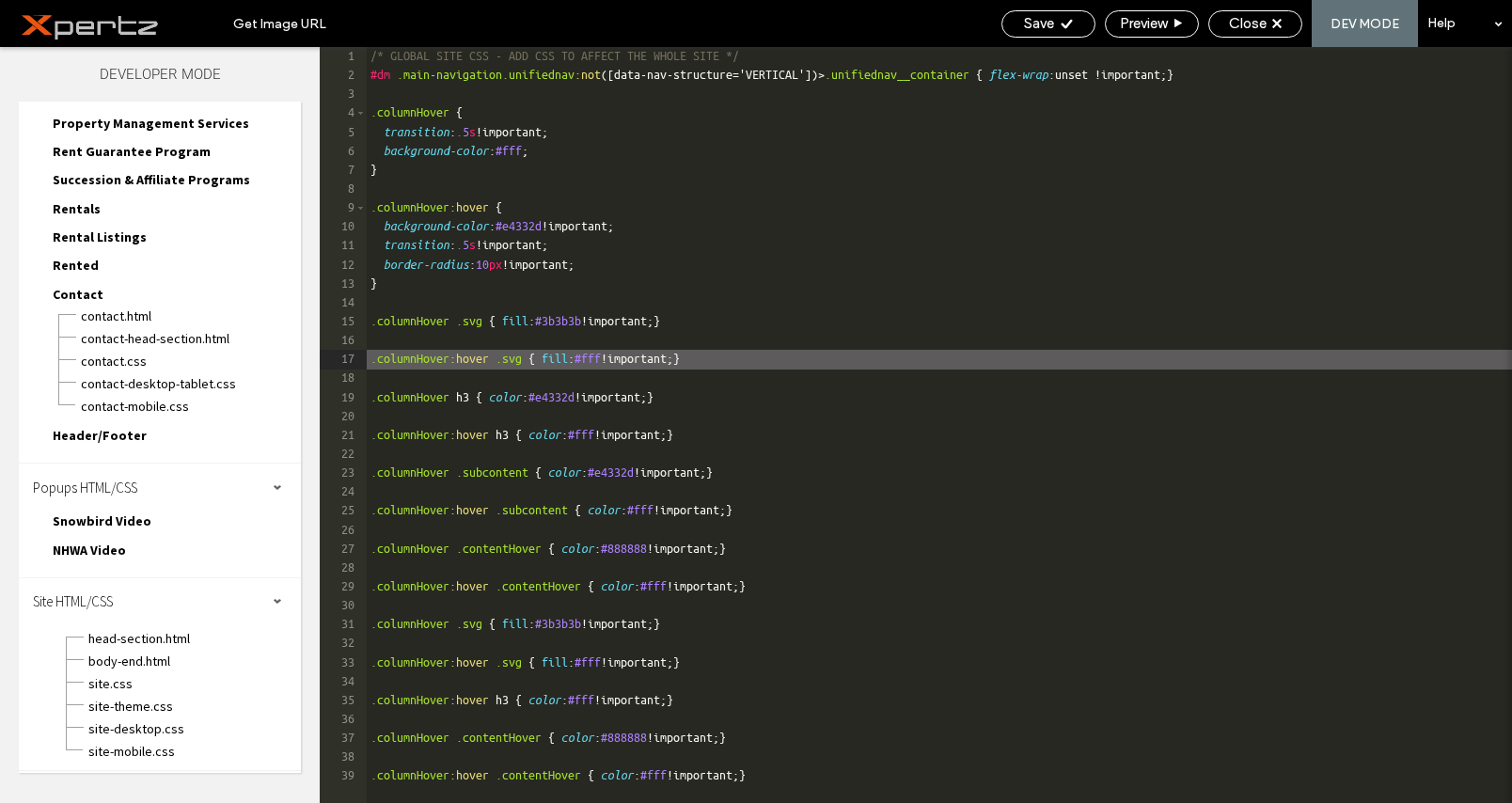 click on "/* GLOBAL SITE CSS - ADD CSS TO AFFECT THE WHOLE SITE */ #dm   .main-navigation.unifiednav :not ([ data-nav-structure =' VERTICAL '])> .unifiednav__container   {   flex-wrap :unset !important;  } .columnHover   {    transition : .5 s  !important;    background-color : #fff ; } .columnHover :hover   {    background-color : #e4332d  !important;    transition : .5 s  !important;    border-radius : 10 px  !important; } .columnHover   .svg   {   fill : #3b3b3b  !important;  } .columnHover :hover   .svg   {   fill : #fff  !important;  } .columnHover   h3   {   color : #e4332d  !important;  } .columnHover :hover   h3   {   color : #fff  !important;  } .columnHover   .subcontent   {   color : #e4332d  !important;  } .columnHover :hover   .subcontent   {   color : #fff  !important;  } .columnHover   .contentHover   {   color : #888888  !important;  } .columnHover :hover   .contentHover   {   color : #fff  !important;  } .columnHover   .svg   {   fill : #3b3b3b  !important;  } .columnHover :hover   .svg   {   fill : }" at bounding box center [939, 444] 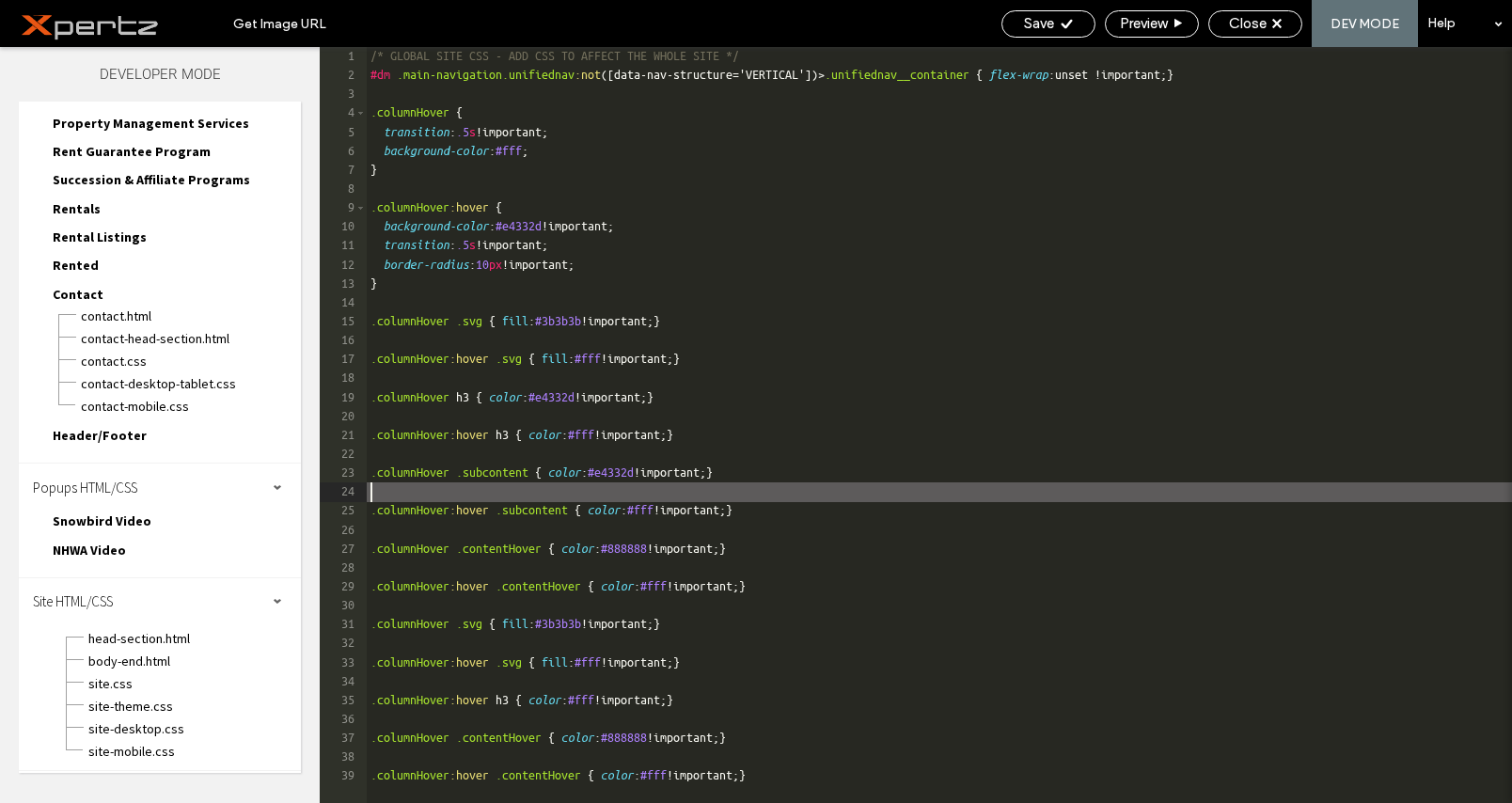 click on "/* GLOBAL SITE CSS - ADD CSS TO AFFECT THE WHOLE SITE */ #dm   .main-navigation.unifiednav :not ([ data-nav-structure =' VERTICAL '])> .unifiednav__container   {   flex-wrap :unset !important;  } .columnHover   {    transition : .5 s  !important;    background-color : #fff ; } .columnHover :hover   {    background-color : #e4332d  !important;    transition : .5 s  !important;    border-radius : 10 px  !important; } .columnHover   .svg   {   fill : #3b3b3b  !important;  } .columnHover :hover   .svg   {   fill : #fff  !important;  } .columnHover   h3   {   color : #e4332d  !important;  } .columnHover :hover   h3   {   color : #fff  !important;  } .columnHover   .subcontent   {   color : #e4332d  !important;  } .columnHover :hover   .subcontent   {   color : #fff  !important;  } .columnHover   .contentHover   {   color : #888888  !important;  } .columnHover :hover   .contentHover   {   color : #fff  !important;  } .columnHover   .svg   {   fill : #3b3b3b  !important;  } .columnHover :hover   .svg   {   fill : }" at bounding box center [939, 444] 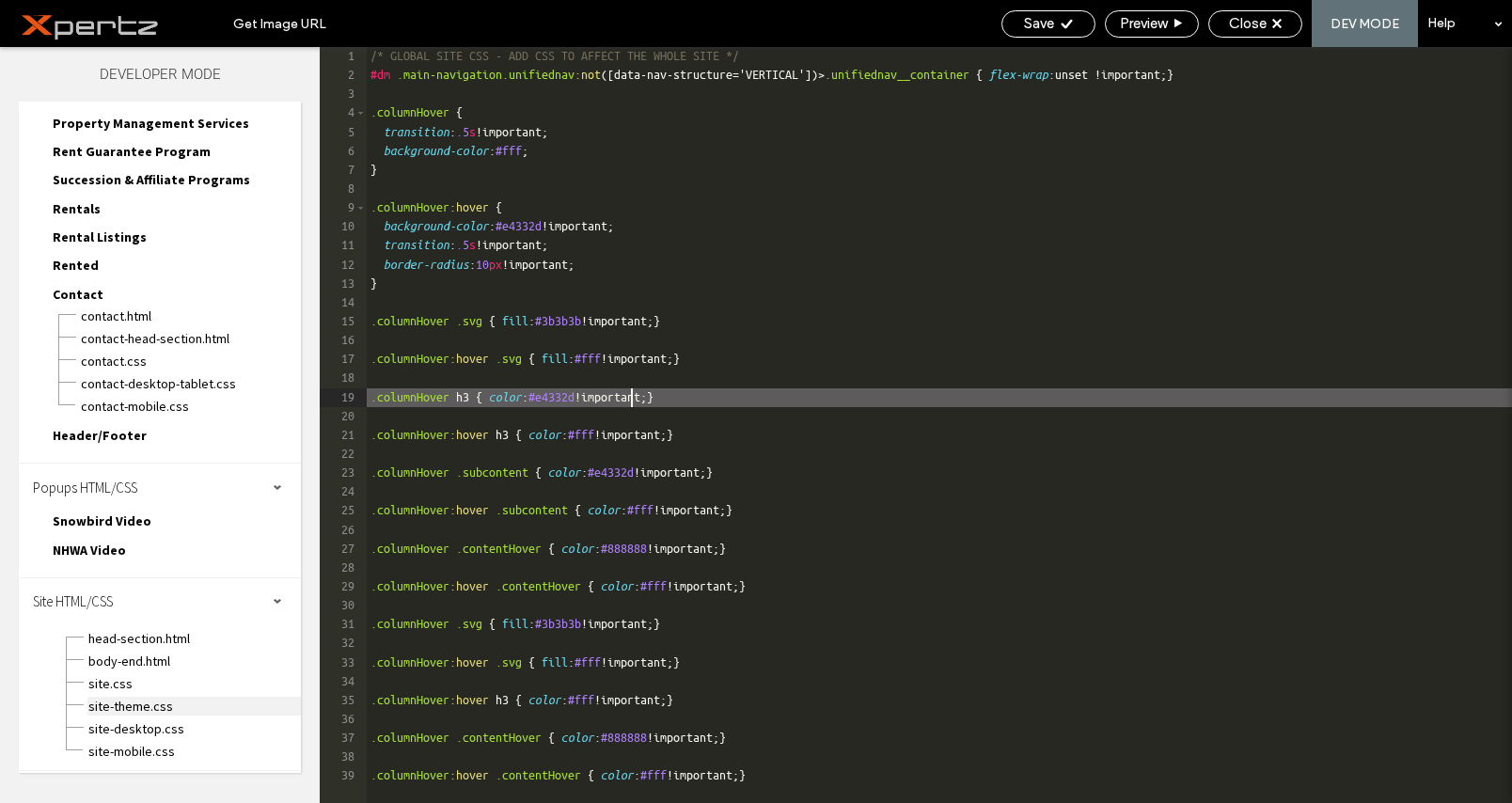 click on "site-theme.css" at bounding box center [194, 706] 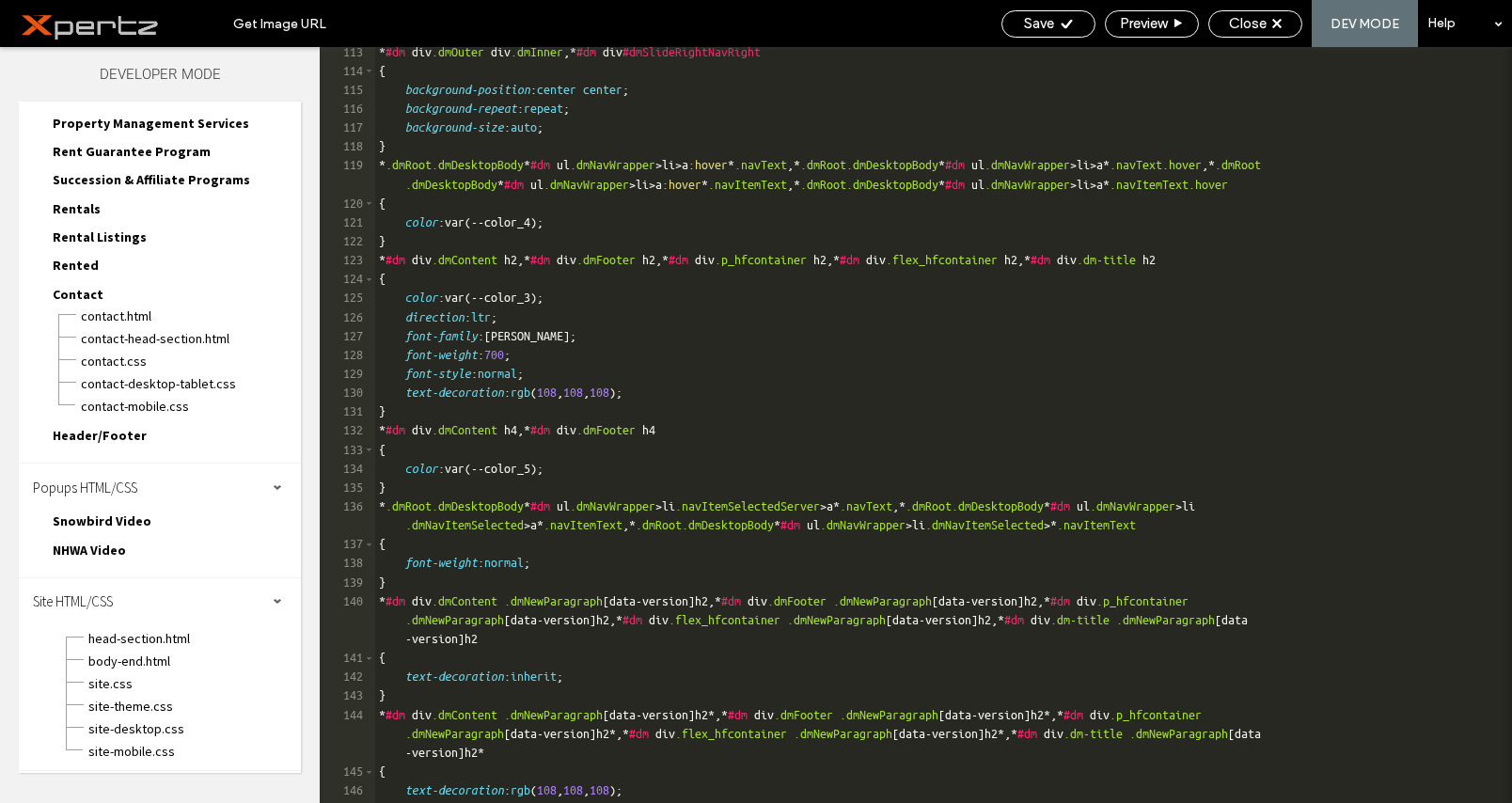 scroll, scrollTop: 2201, scrollLeft: 0, axis: vertical 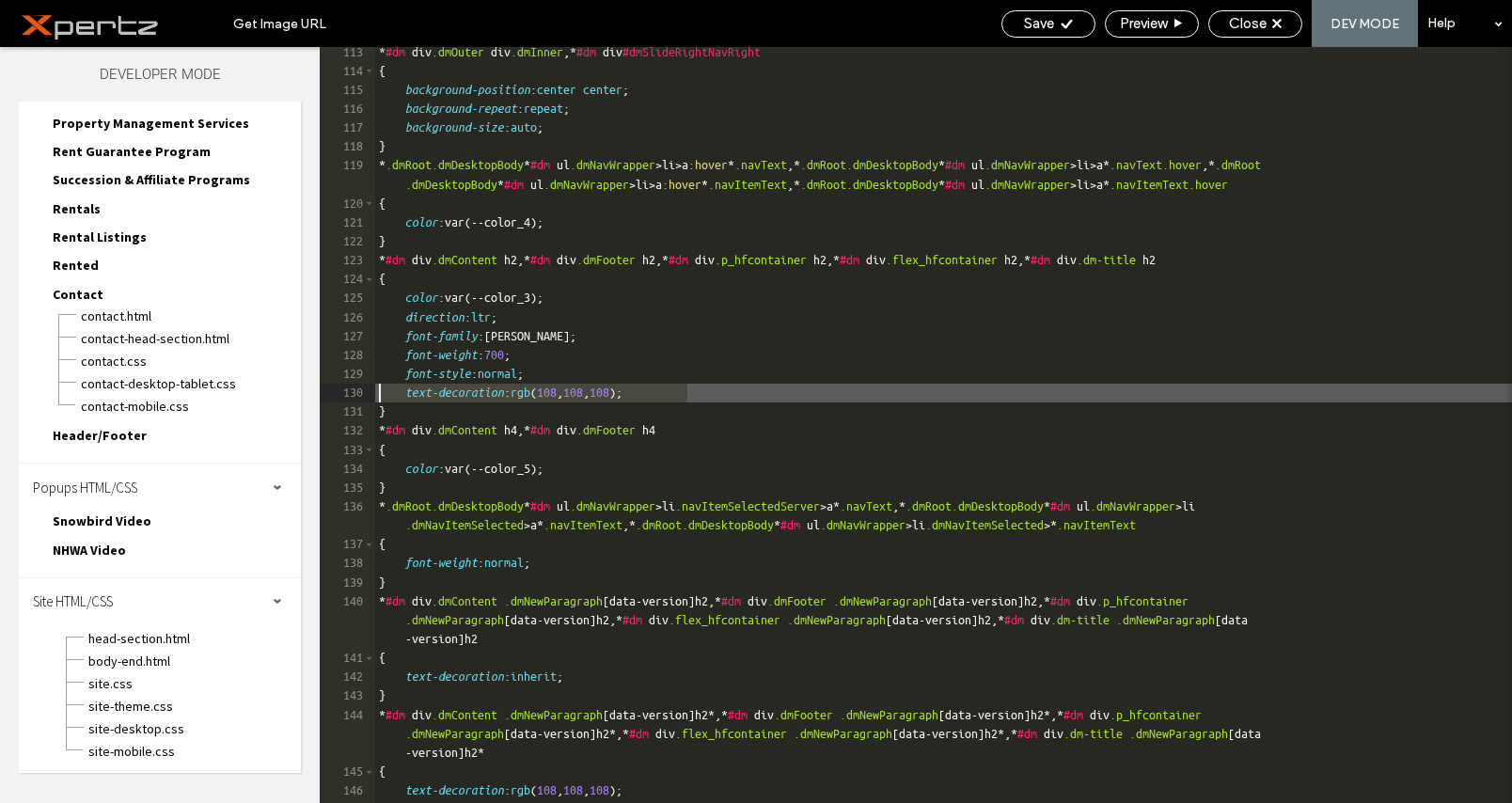 click on "* #dm   div .dmOuter   div .dmInner ,* #dm   div #dmSlideRightNavRight {      background-position : center   center ;      background-repeat : repeat ;      background-size : auto ; } * .dmRoot.dmDesktopBody  * #dm   ul .dmNavWrapper > li > a :hover  * .navText ,* .dmRoot.dmDesktopBody  * #dm   ul .dmNavWrapper > li > a  * .navText.hover ,* .dmRoot      .dmDesktopBody  * #dm   ul .dmNavWrapper > li > a :hover  * .navItemText ,* .dmRoot.dmDesktopBody  * #dm   ul .dmNavWrapper > li > a  * .navItemText.hover {      color :var(--color_4); } * #dm   div .dmContent   h2 ,* #dm   div .dmFooter   h2 ,* #dm   div .p_hfcontainer   h2 ,* #dm   div .flex_hfcontainer   h2 ,* #dm   div .dm-title   h2 {      color :var(--color_3);      direction : ltr ;      font-family :Oswald;      font-weight : 700 ;      font-style : normal ;      text-decoration : rgb ( 108 ,  108 ,  108 ); } * #dm   div .dmContent   h4 ,* #dm   div .dmFooter   h4 {      color :var(--color_5); } * .dmRoot.dmDesktopBody  * #dm   ul .dmNavWrapper > >" at bounding box center [943, 440] 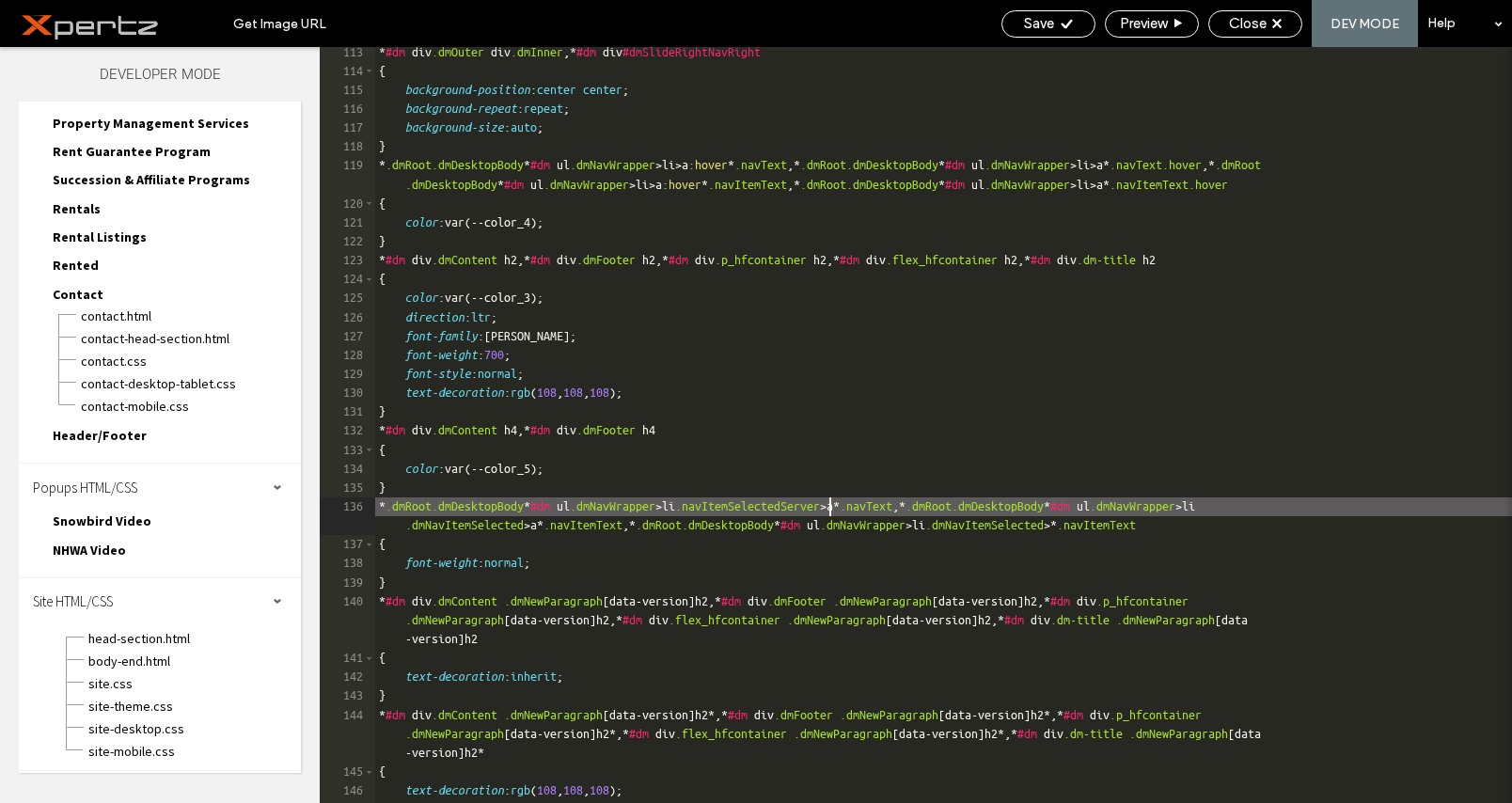 click on "* #dm   div .dmOuter   div .dmInner ,* #dm   div #dmSlideRightNavRight {      background-position : center   center ;      background-repeat : repeat ;      background-size : auto ; } * .dmRoot.dmDesktopBody  * #dm   ul .dmNavWrapper > li > a :hover  * .navText ,* .dmRoot.dmDesktopBody  * #dm   ul .dmNavWrapper > li > a  * .navText.hover ,* .dmRoot      .dmDesktopBody  * #dm   ul .dmNavWrapper > li > a :hover  * .navItemText ,* .dmRoot.dmDesktopBody  * #dm   ul .dmNavWrapper > li > a  * .navItemText.hover {      color :var(--color_4); } * #dm   div .dmContent   h2 ,* #dm   div .dmFooter   h2 ,* #dm   div .p_hfcontainer   h2 ,* #dm   div .flex_hfcontainer   h2 ,* #dm   div .dm-title   h2 {      color :var(--color_3);      direction : ltr ;      font-family :Oswald;      font-weight : 700 ;      font-style : normal ;      text-decoration : rgb ( 108 ,  108 ,  108 ); } * #dm   div .dmContent   h4 ,* #dm   div .dmFooter   h4 {      color :var(--color_5); } * .dmRoot.dmDesktopBody  * #dm   ul .dmNavWrapper > >" at bounding box center [943, 440] 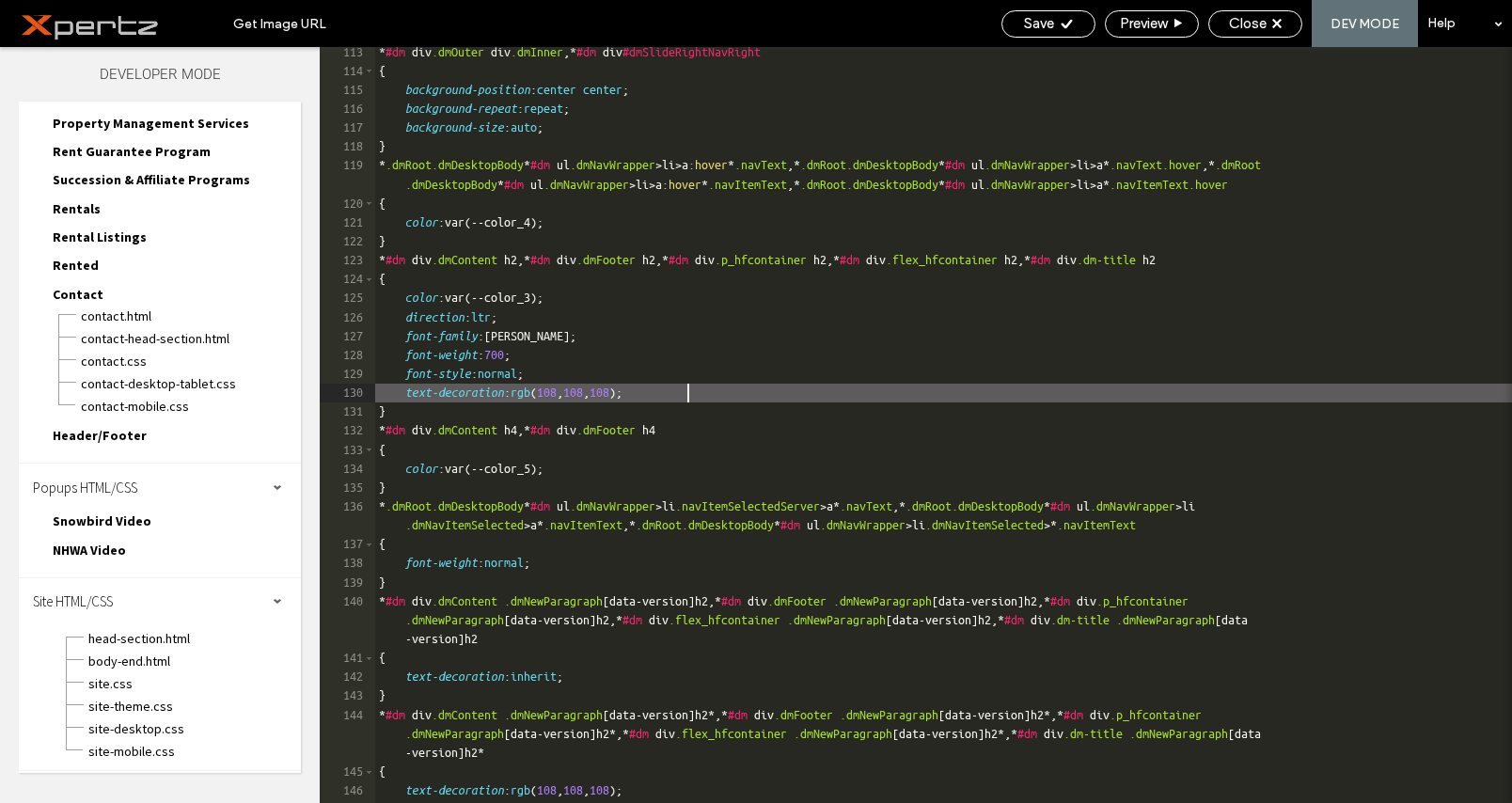 click on "* #dm   div .dmOuter   div .dmInner ,* #dm   div #dmSlideRightNavRight {      background-position : center   center ;      background-repeat : repeat ;      background-size : auto ; } * .dmRoot.dmDesktopBody  * #dm   ul .dmNavWrapper > li > a :hover  * .navText ,* .dmRoot.dmDesktopBody  * #dm   ul .dmNavWrapper > li > a  * .navText.hover ,* .dmRoot      .dmDesktopBody  * #dm   ul .dmNavWrapper > li > a :hover  * .navItemText ,* .dmRoot.dmDesktopBody  * #dm   ul .dmNavWrapper > li > a  * .navItemText.hover {      color :var(--color_4); } * #dm   div .dmContent   h2 ,* #dm   div .dmFooter   h2 ,* #dm   div .p_hfcontainer   h2 ,* #dm   div .flex_hfcontainer   h2 ,* #dm   div .dm-title   h2 {      color :var(--color_3);      direction : ltr ;      font-family :Oswald;      font-weight : 700 ;      font-style : normal ;      text-decoration : rgb ( 108 ,  108 ,  108 ); } * #dm   div .dmContent   h4 ,* #dm   div .dmFooter   h4 {      color :var(--color_5); } * .dmRoot.dmDesktopBody  * #dm   ul .dmNavWrapper > >" at bounding box center [943, 440] 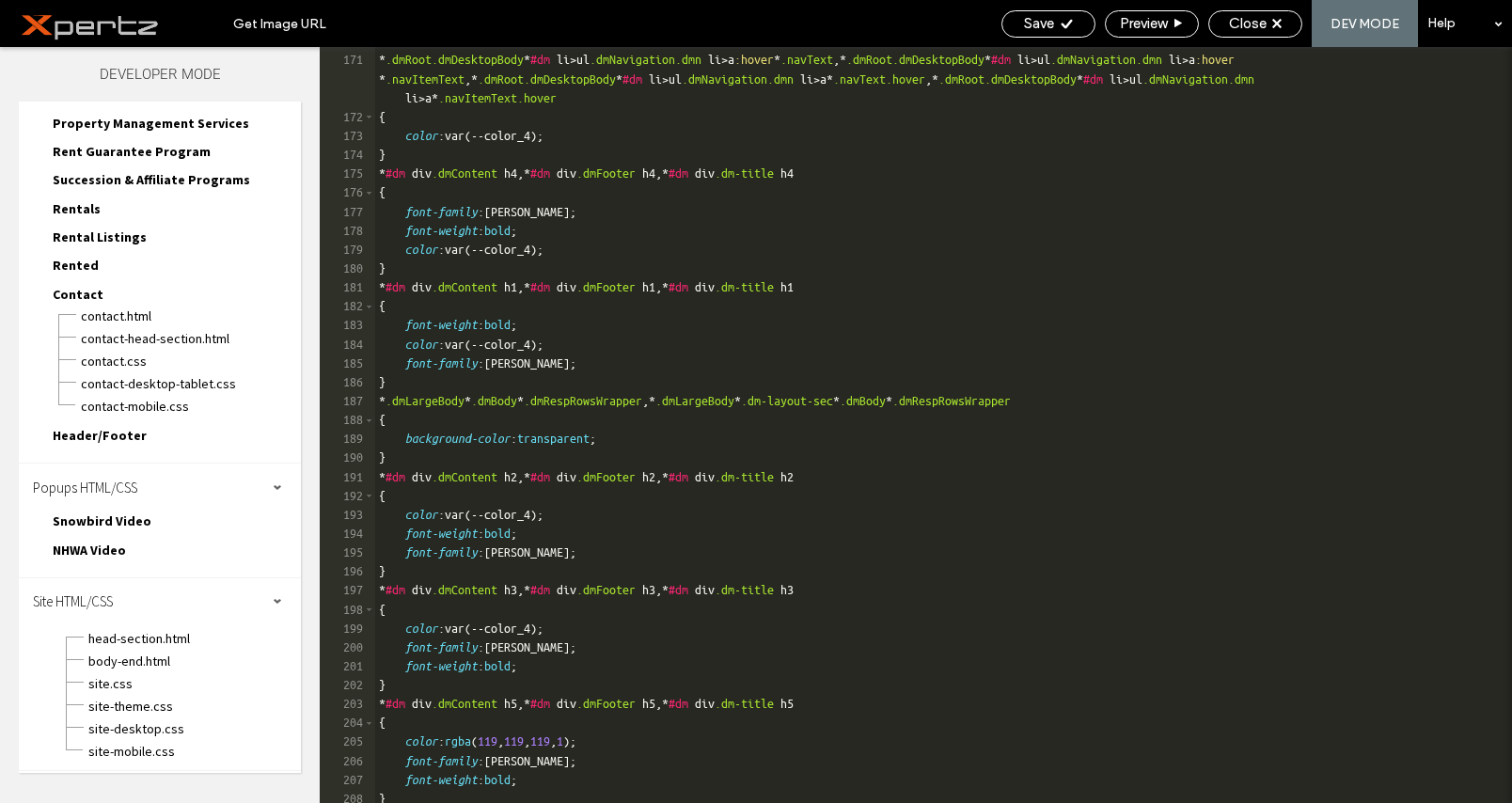 scroll, scrollTop: 3443, scrollLeft: 0, axis: vertical 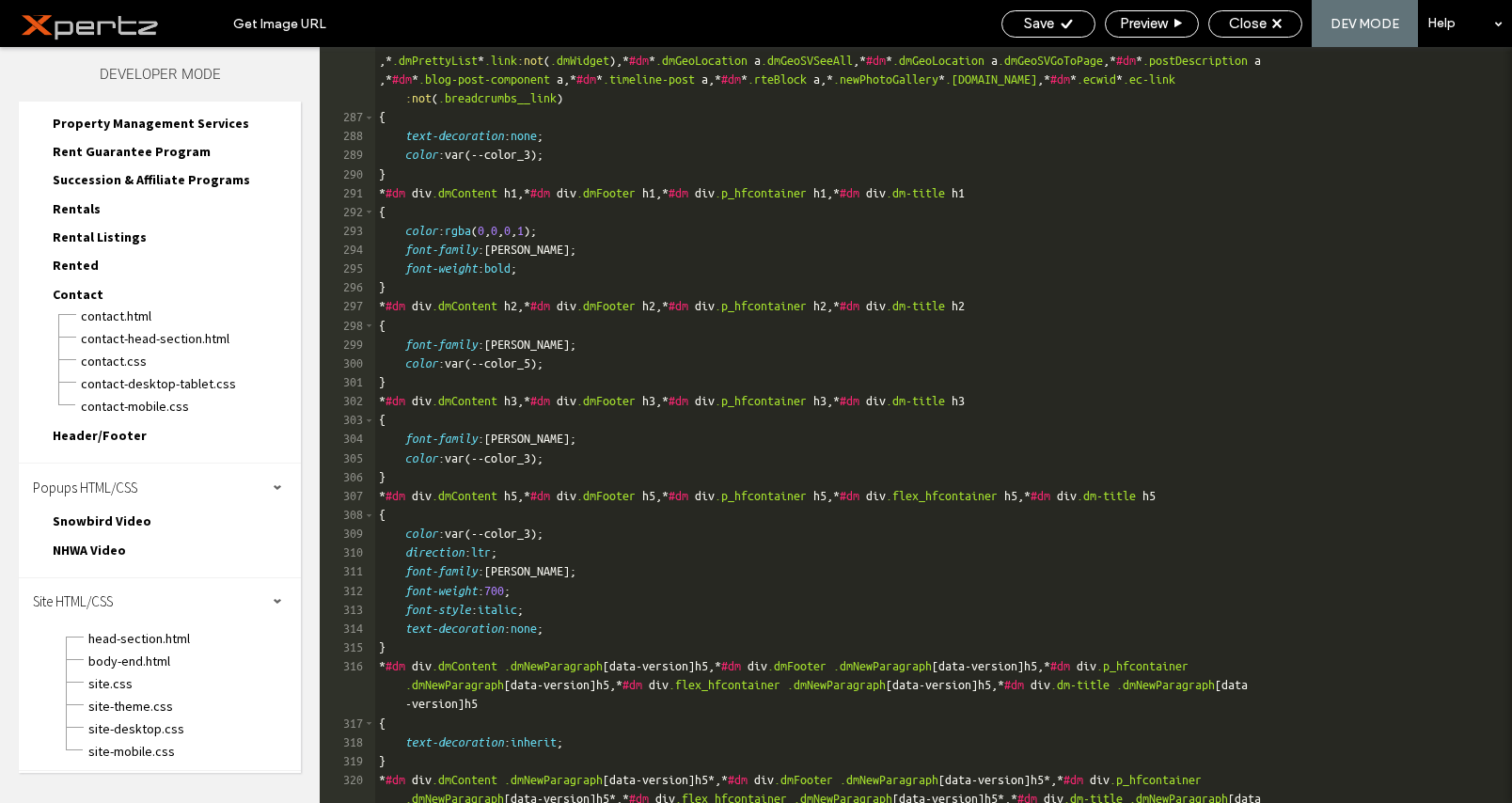 click on "* #dm   div .dmNewParagraph   a ,* #dm  * .dmNewParagraph   a ,* #dm   div .dmBlockElement   a ,* #dm  * .dmBlockElement   a ,* #dm  * .dmform   a .fileUploadLink     ,* .dmPrettyList  * .link :not ( .dmWidget ),* #dm  * .dmGeoLocation   a .dmGeoSVSeeAll ,* #dm  * .dmGeoLocation   a .dmGeoSVGoToPage ,* #dm  * .postDescription   a     ,* #dm  * .blog-post-component   a ,* #dm  * .timeline-post   a ,* #dm  * .rteBlock   a ,* .newPhotoGallery  * .photoGalleryViewAll.link ,* #dm  * .ecwid  * .ec-link      :not ( .breadcrumbs__link ) {      text-decoration : none ;      color :var(--color_3); } * #dm   div .dmContent   h1 ,* #dm   div .dmFooter   h1 ,* #dm   div .p_hfcontainer   h1 ,* #dm   div .dm-title   h1 {      color : rgba ( 0 , 0 , 0 , 1 );      font-family :Oswald;      font-weight : bold ; } * #dm   div .dmContent   h2 ,* #dm   div .dmFooter   h2 ,* #dm   div .p_hfcontainer   h2 ,* #dm   div .dm-title   h2 {      font-family :Oswald;      color :var(--color_5); } * #dm   div .dmContent   h3 ,*" at bounding box center (943, 476) 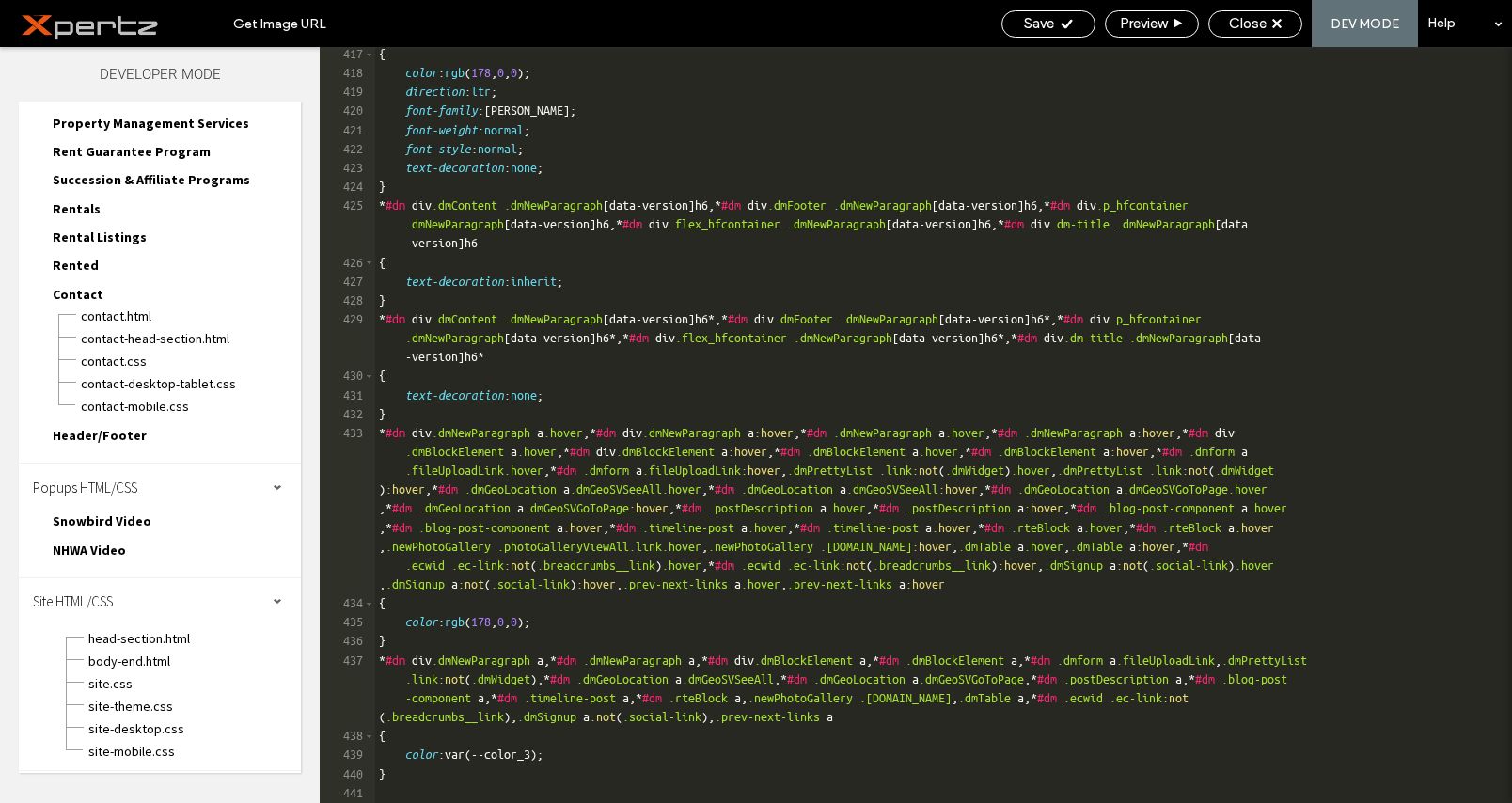 scroll, scrollTop: 9039, scrollLeft: 0, axis: vertical 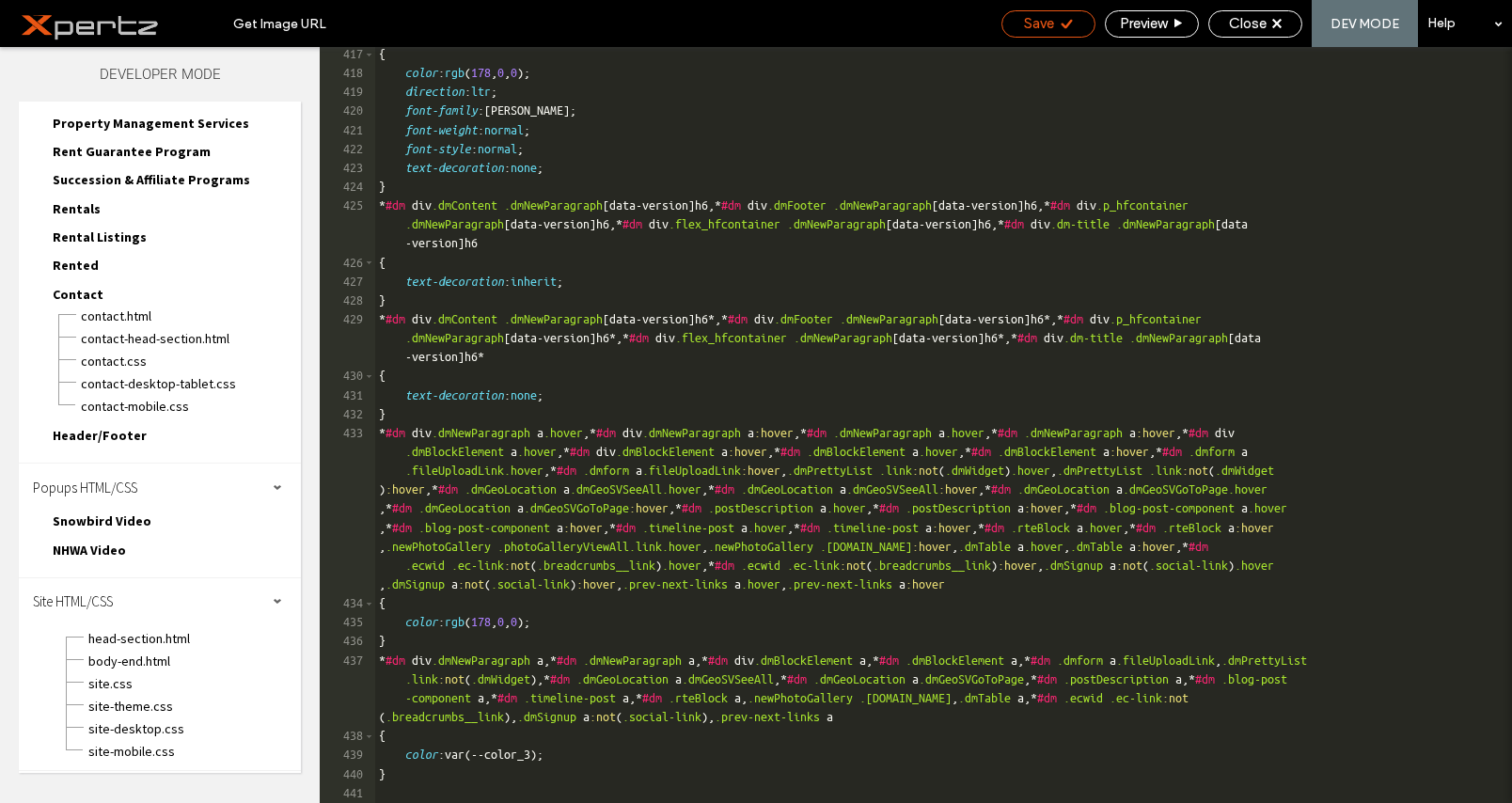 click 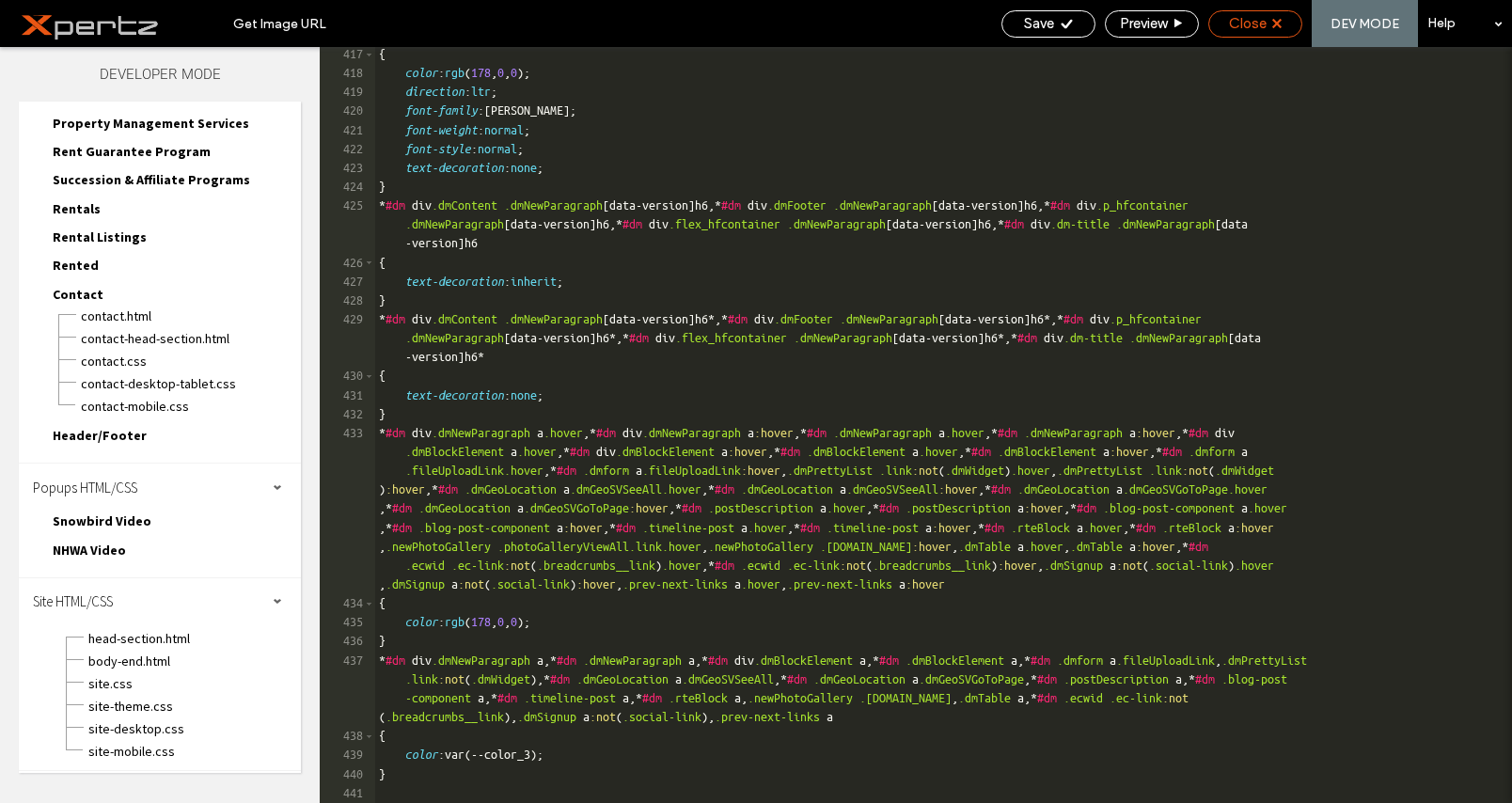 click on "Close" at bounding box center [1248, 24] 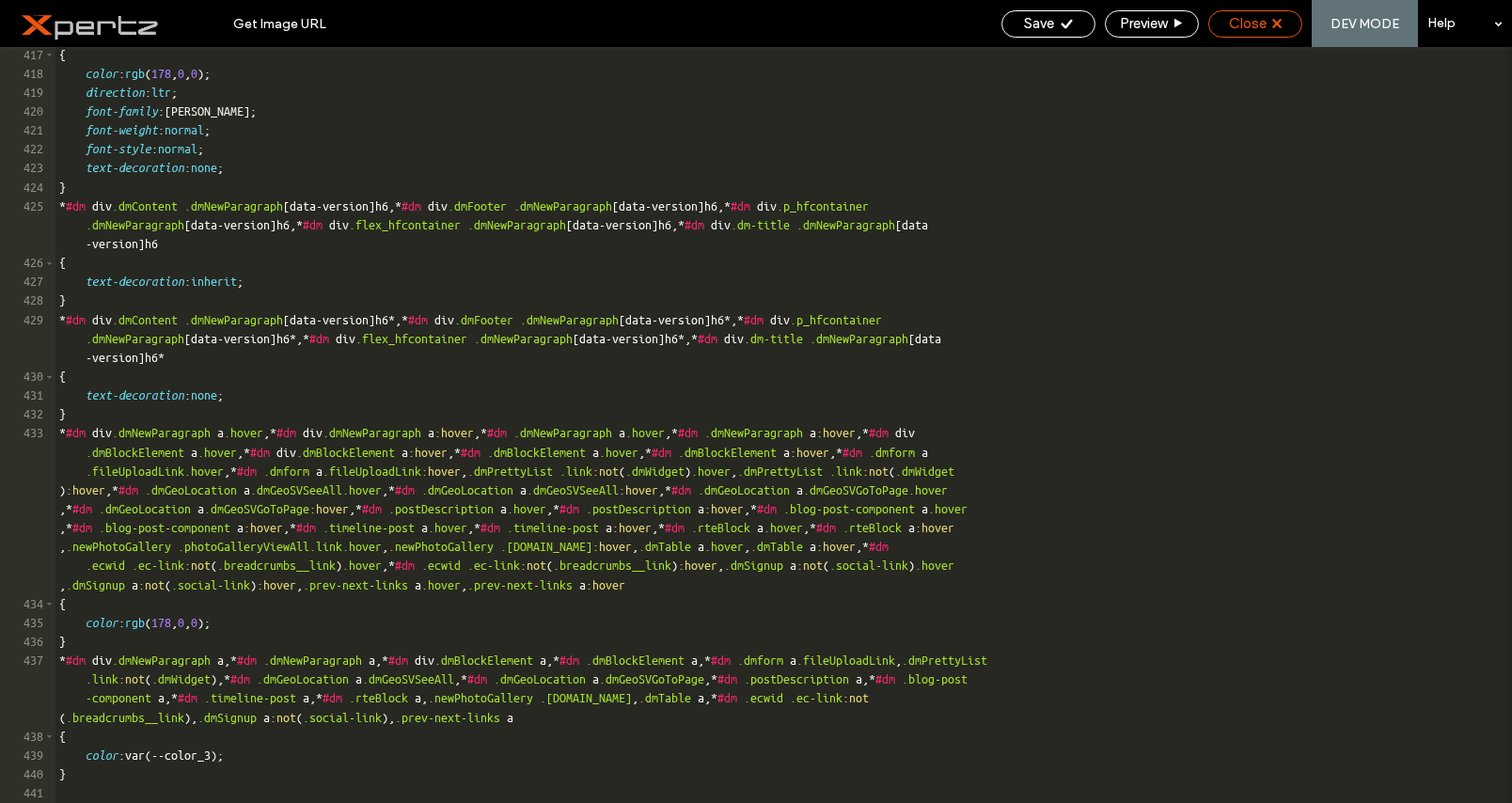 scroll, scrollTop: 187, scrollLeft: 0, axis: vertical 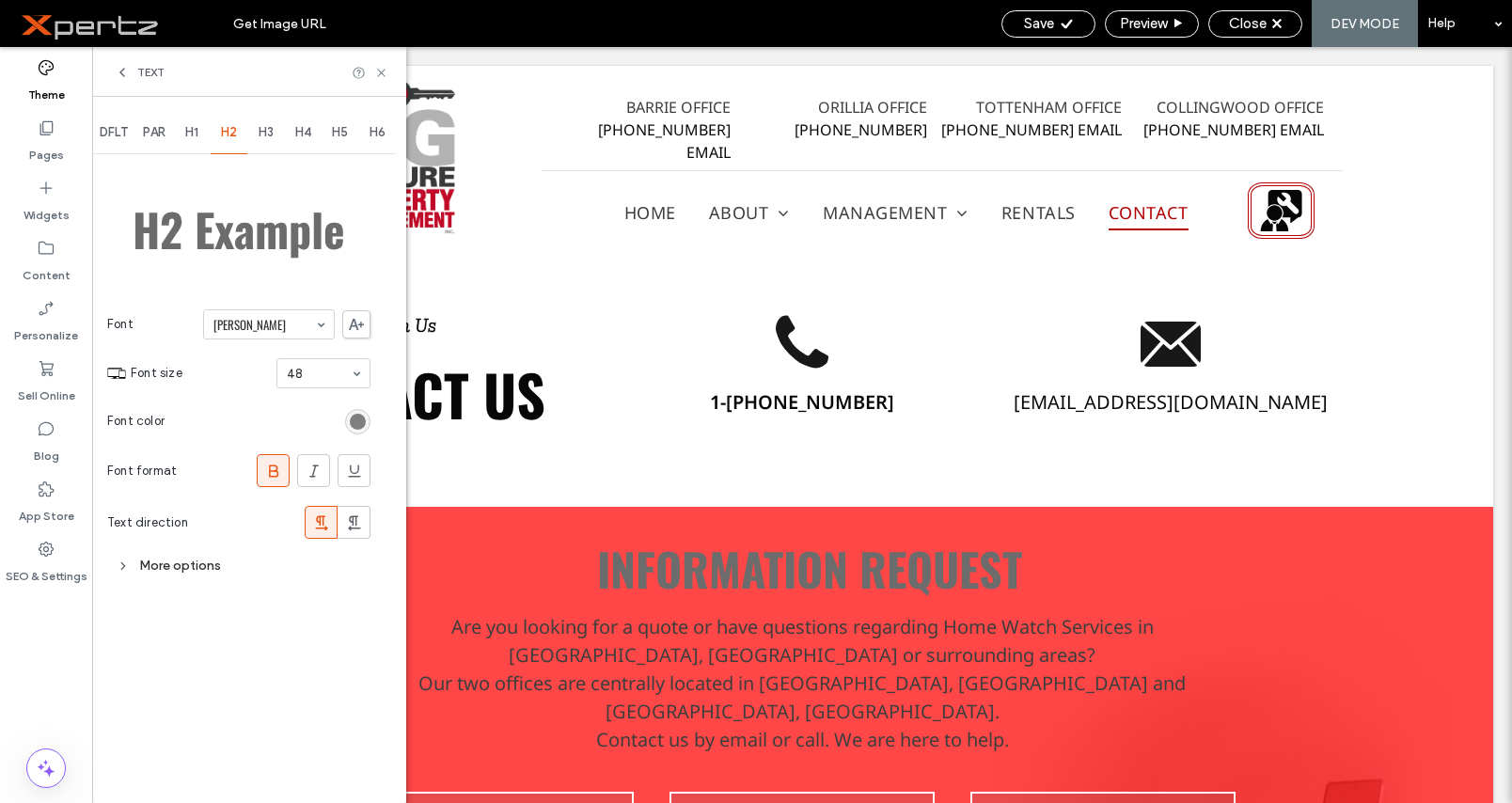 click at bounding box center [357, 421] 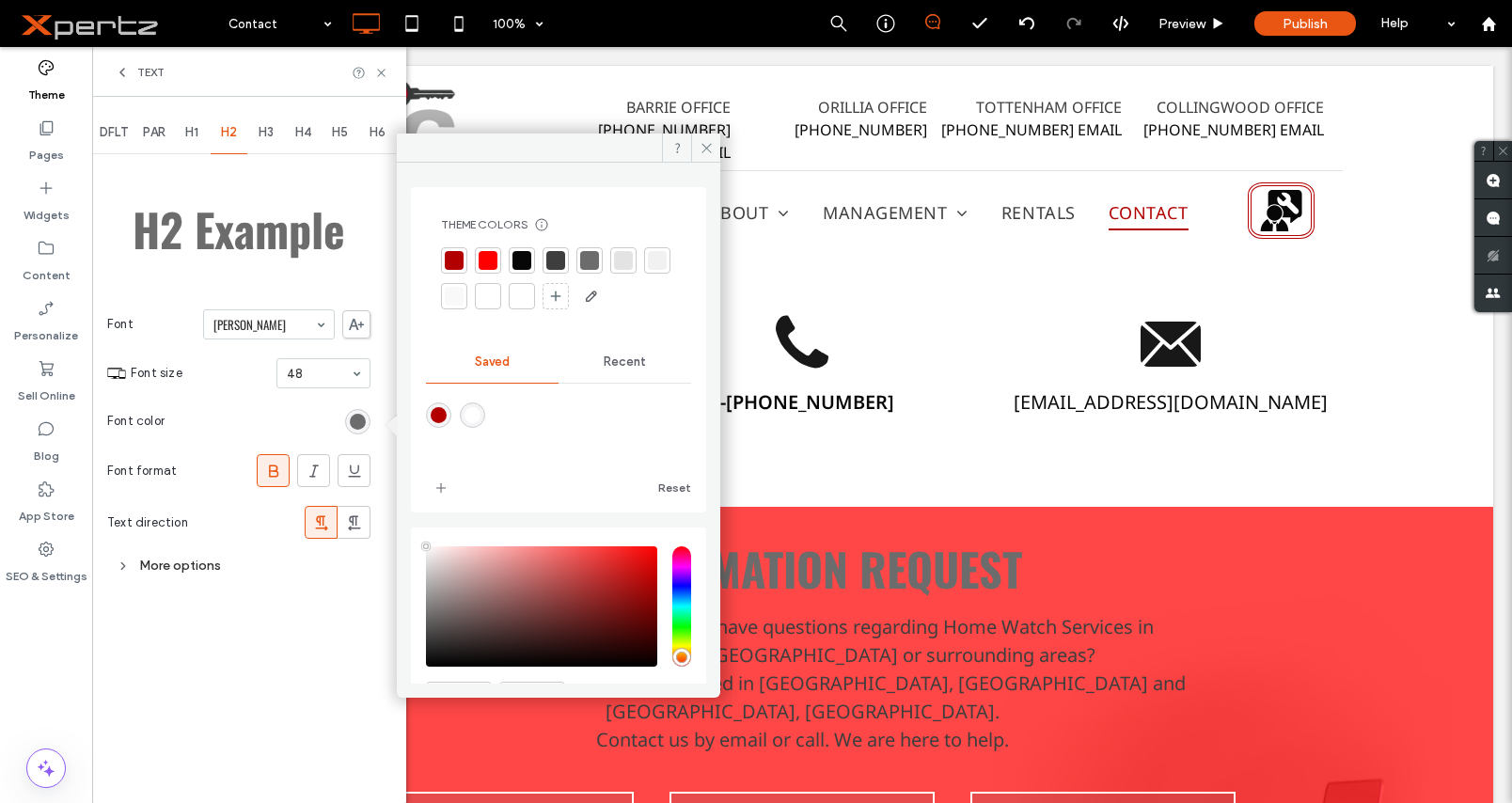 type on "****" 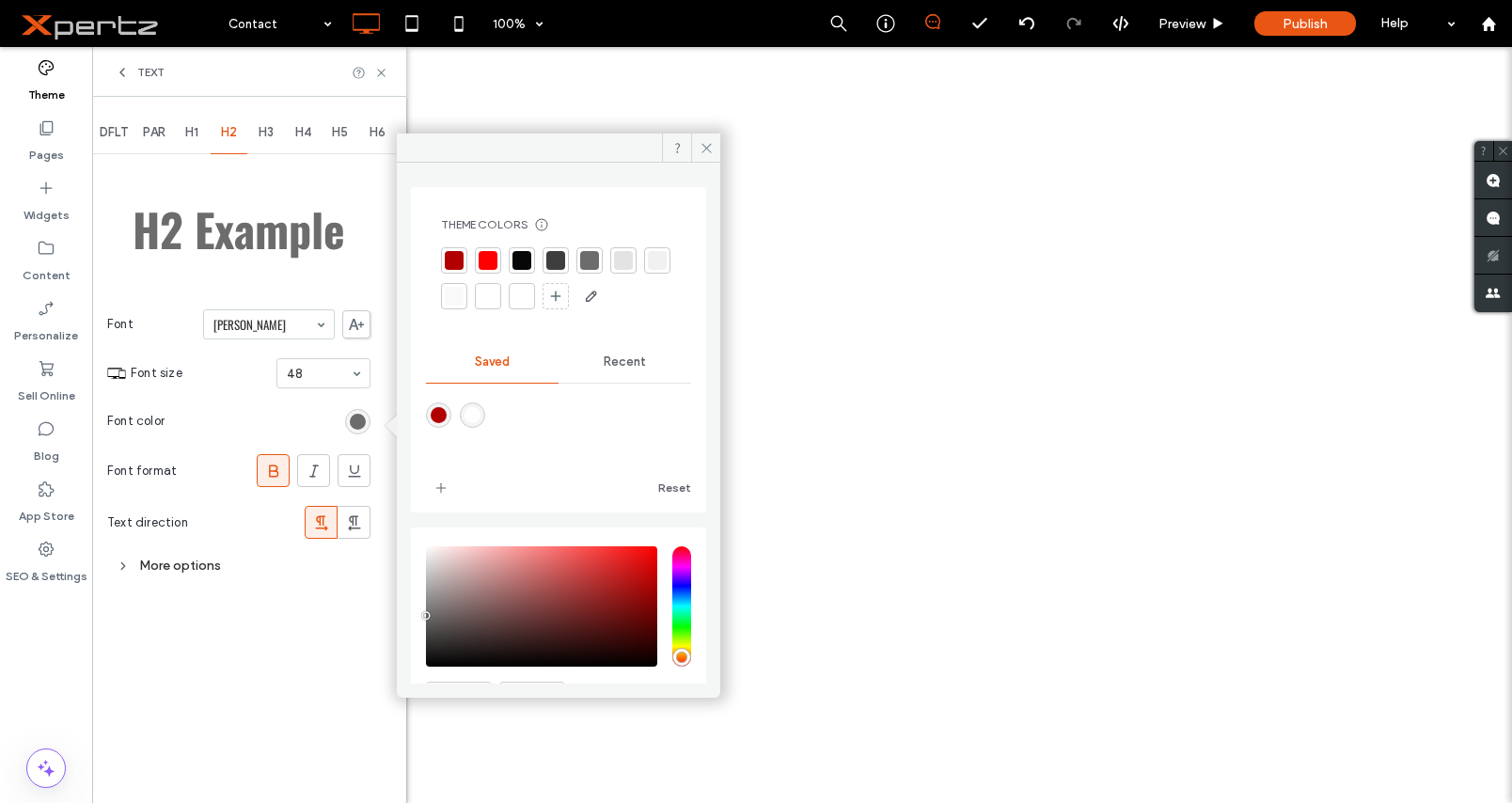 scroll, scrollTop: 0, scrollLeft: 0, axis: both 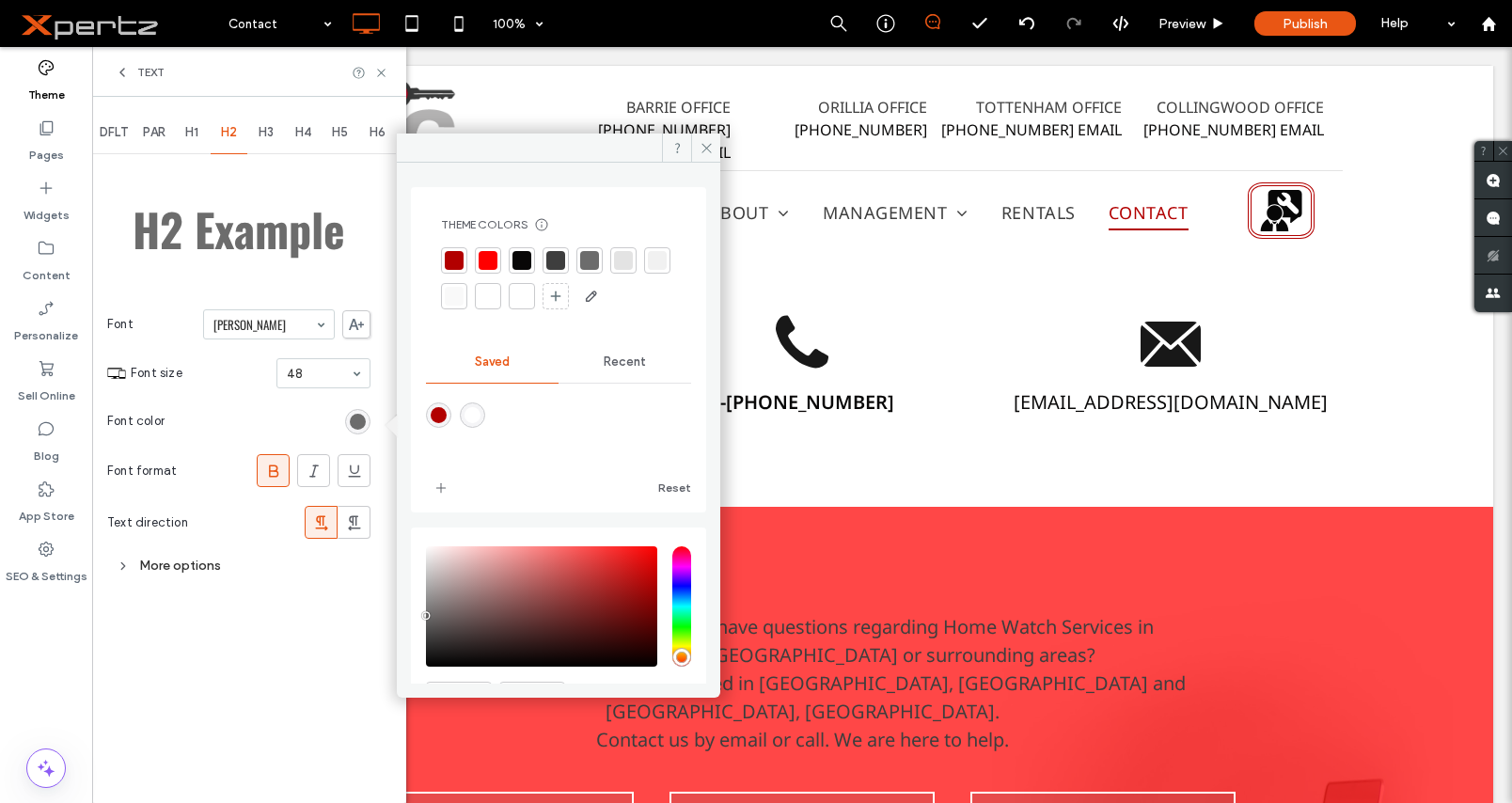 click at bounding box center [522, 260] 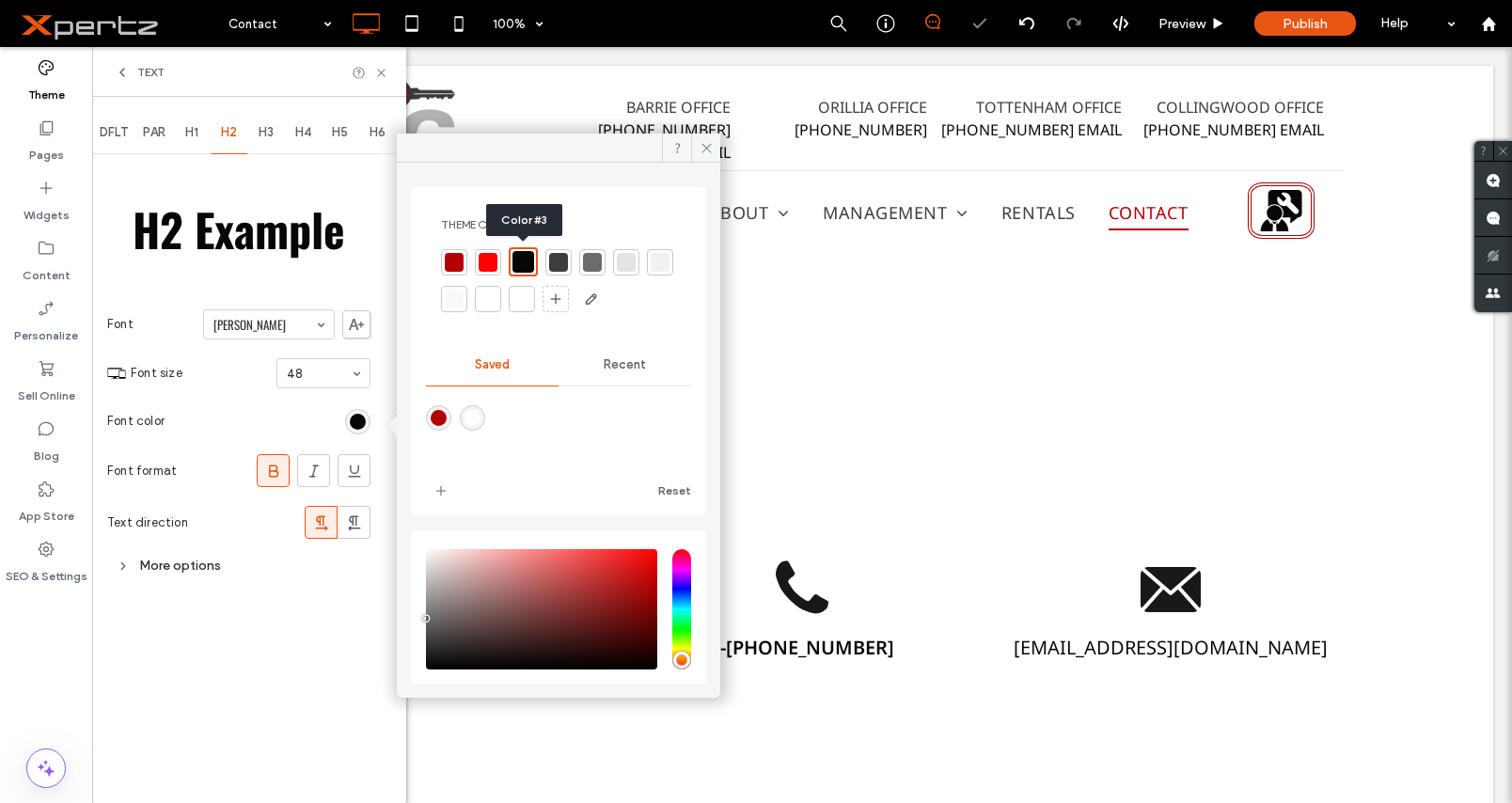 click on "Font color" at bounding box center (239, 421) 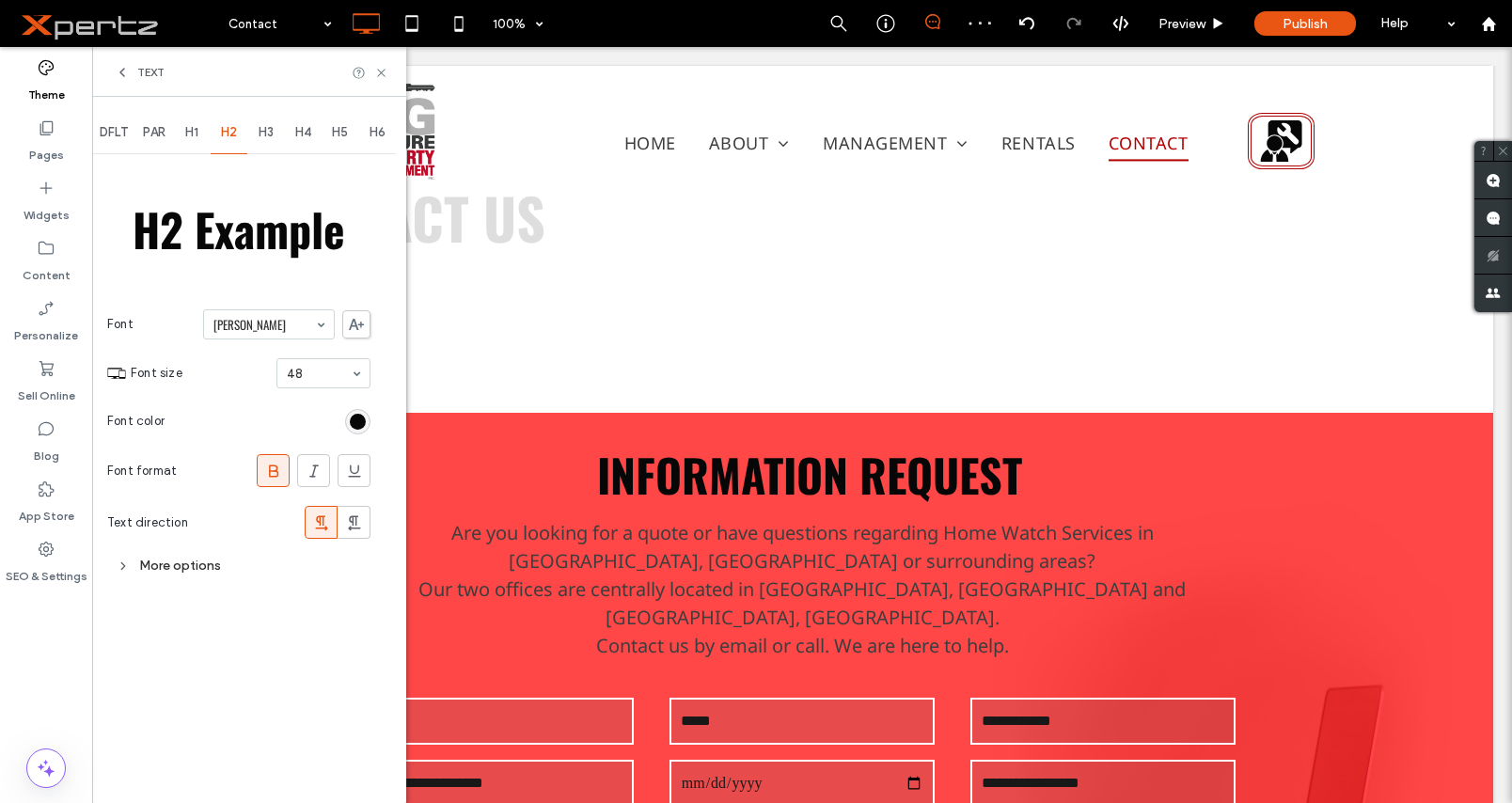 scroll, scrollTop: 0, scrollLeft: 0, axis: both 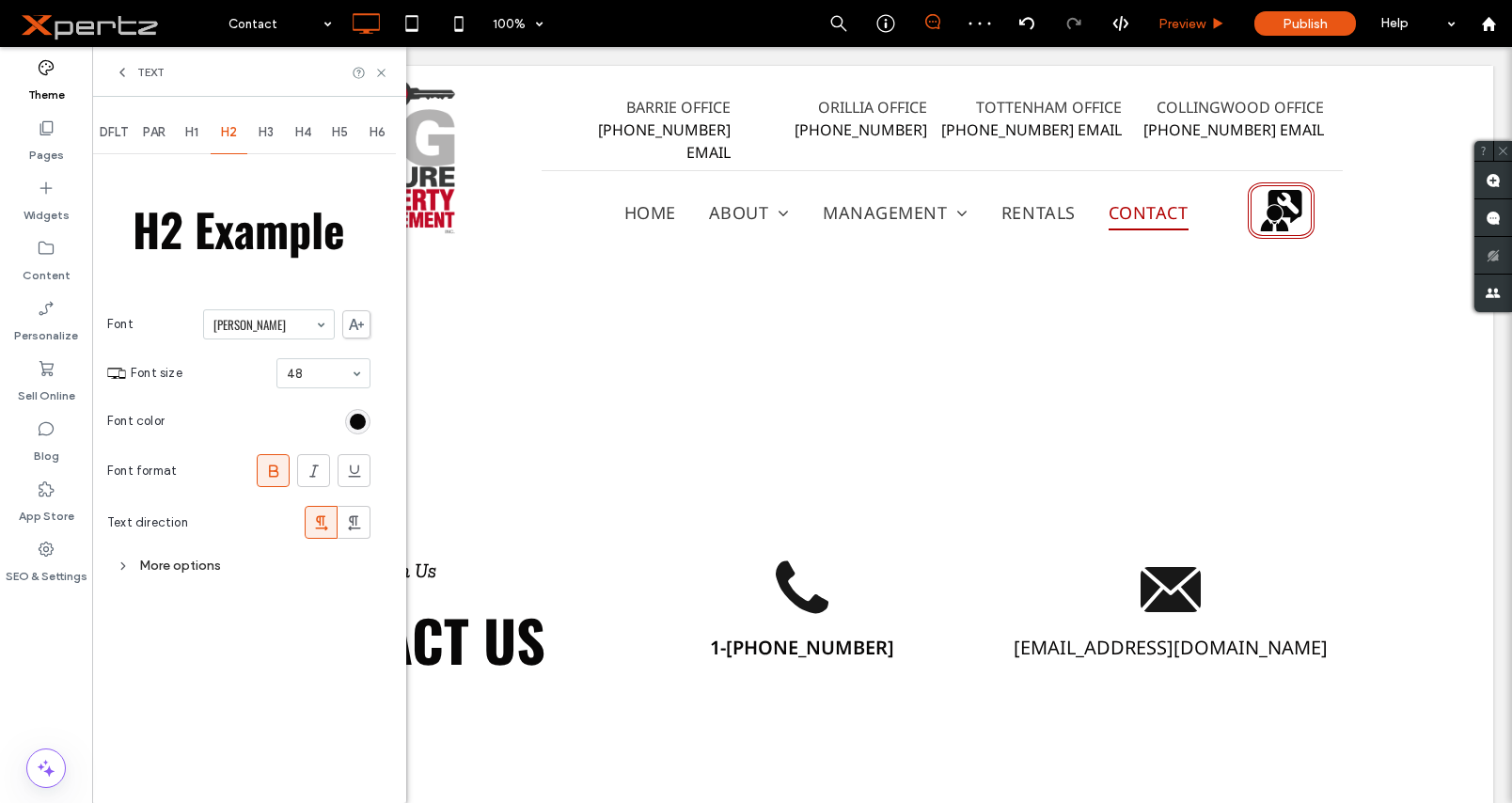 click 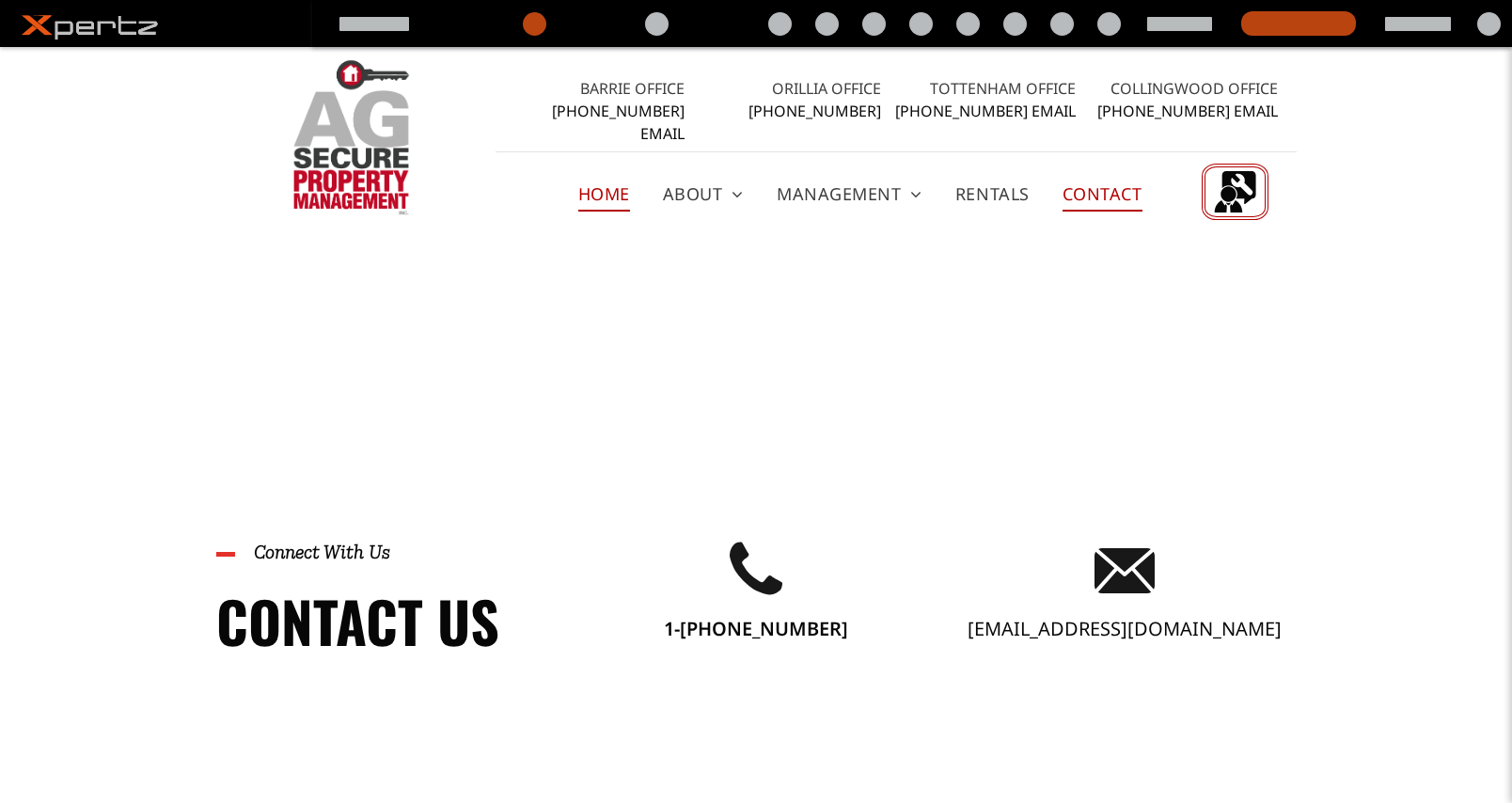 click on "Home" at bounding box center (604, 194) 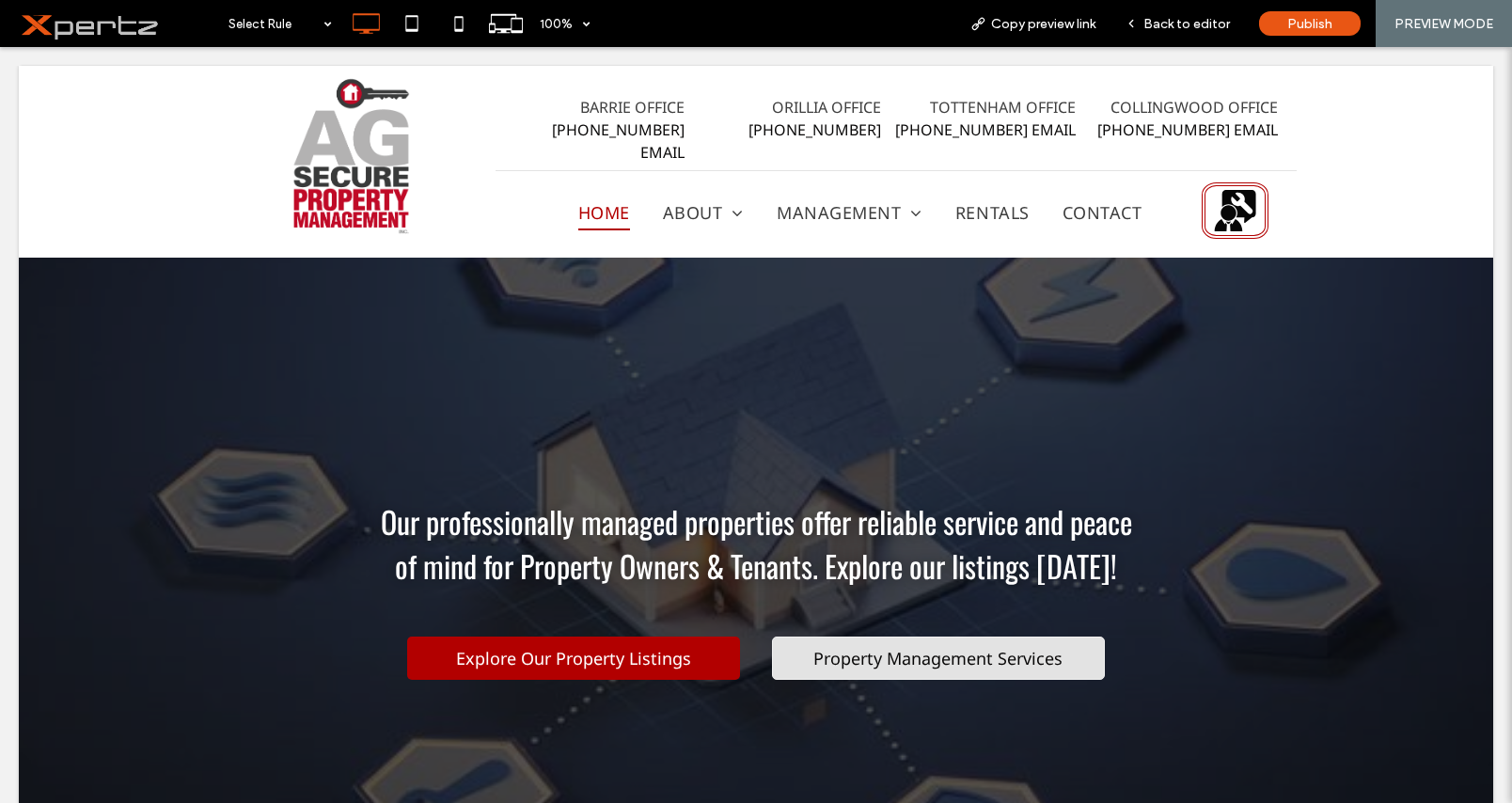 scroll, scrollTop: 0, scrollLeft: 0, axis: both 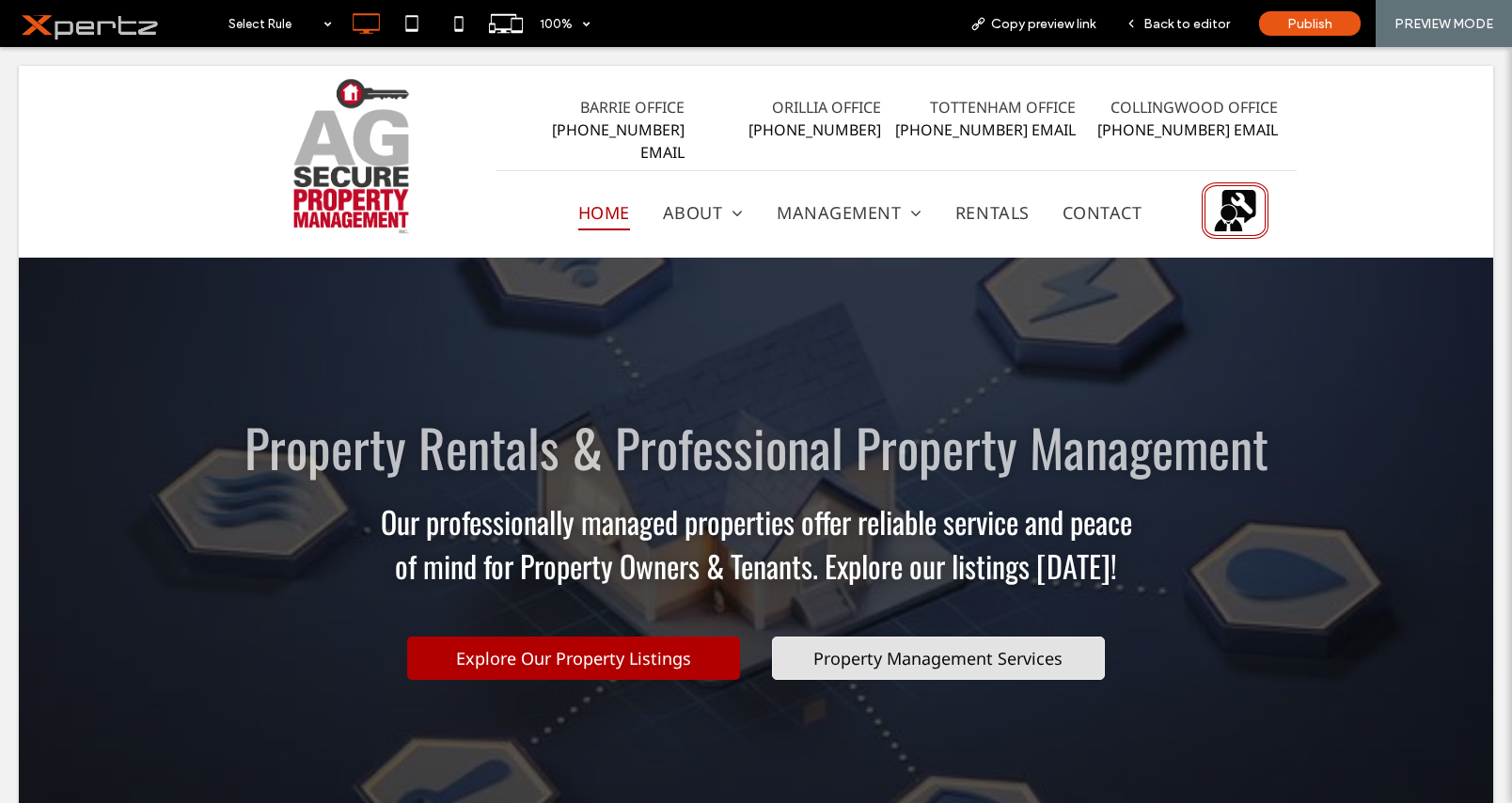 click at bounding box center (756, 402) 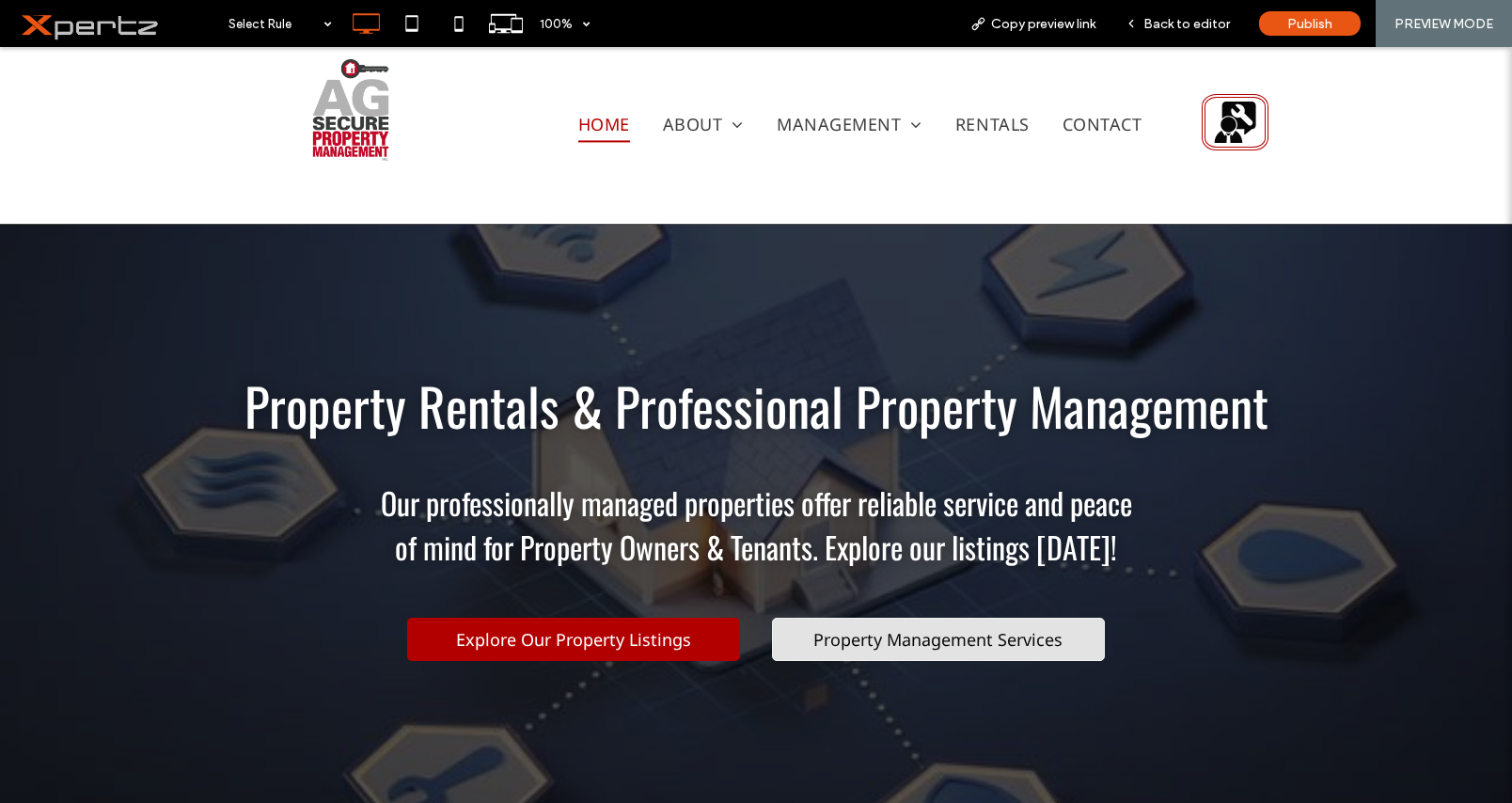 scroll, scrollTop: 2187, scrollLeft: 0, axis: vertical 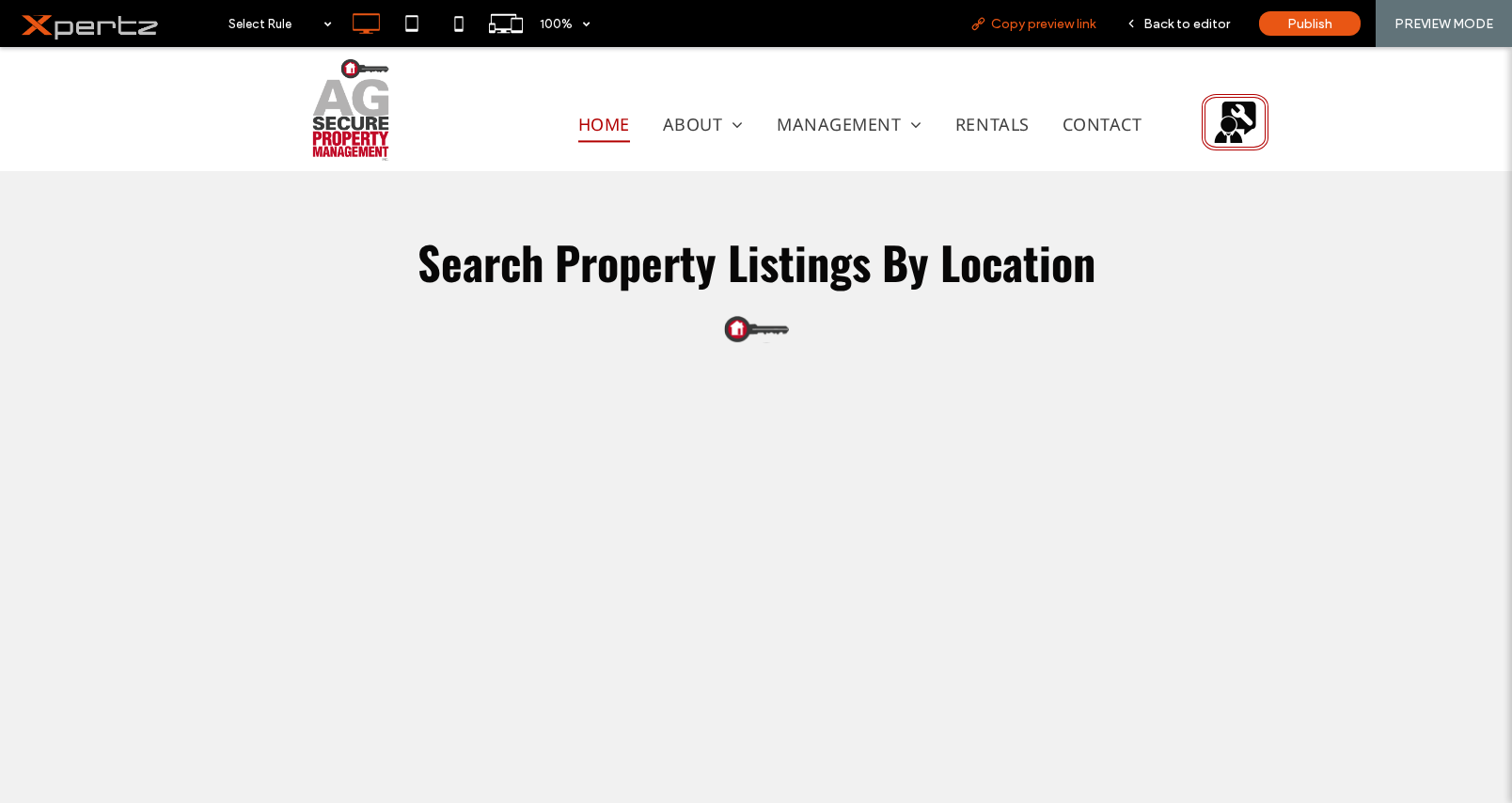 click on "Copy preview link" at bounding box center [1043, 24] 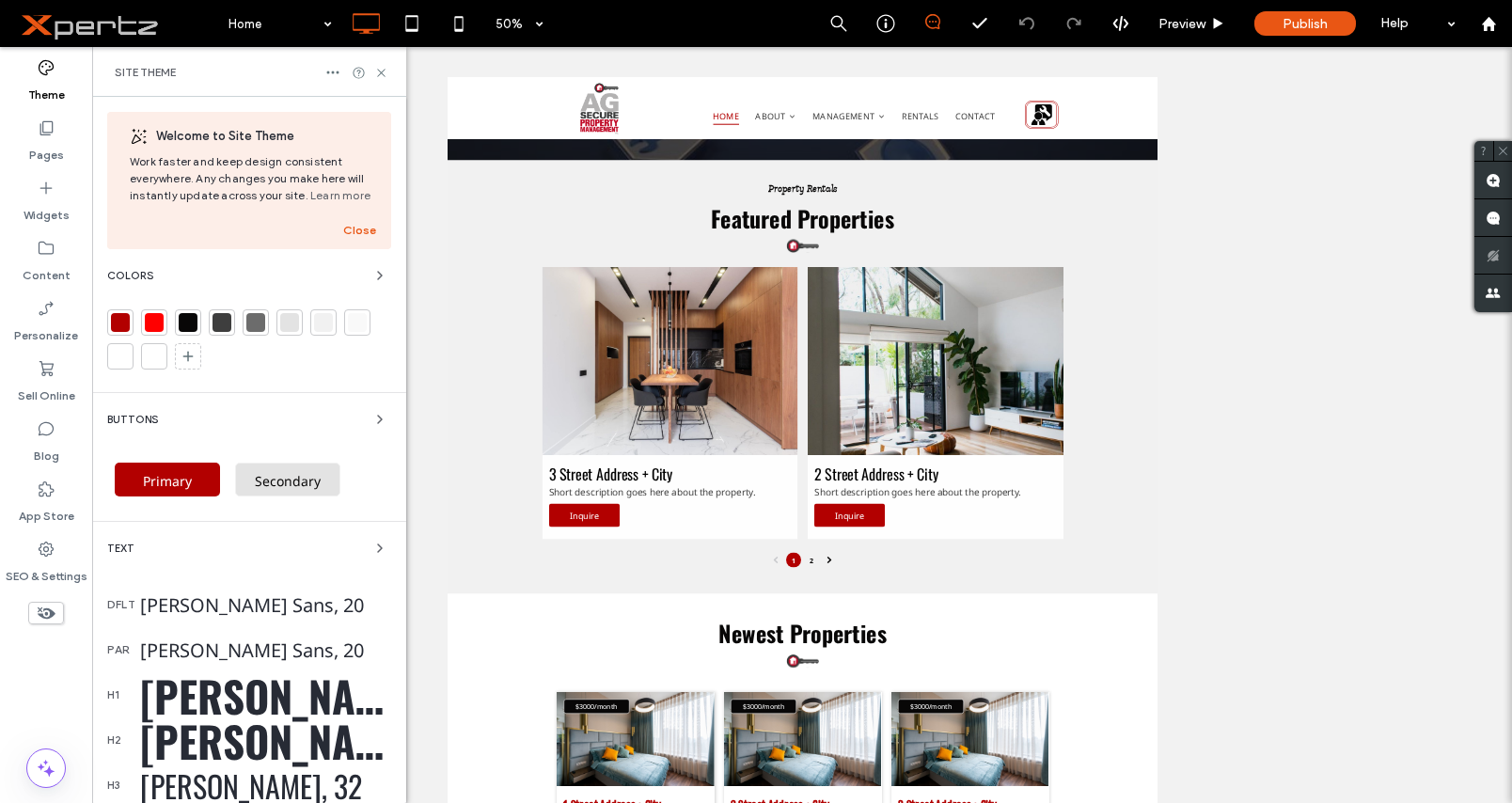 scroll, scrollTop: 598, scrollLeft: 0, axis: vertical 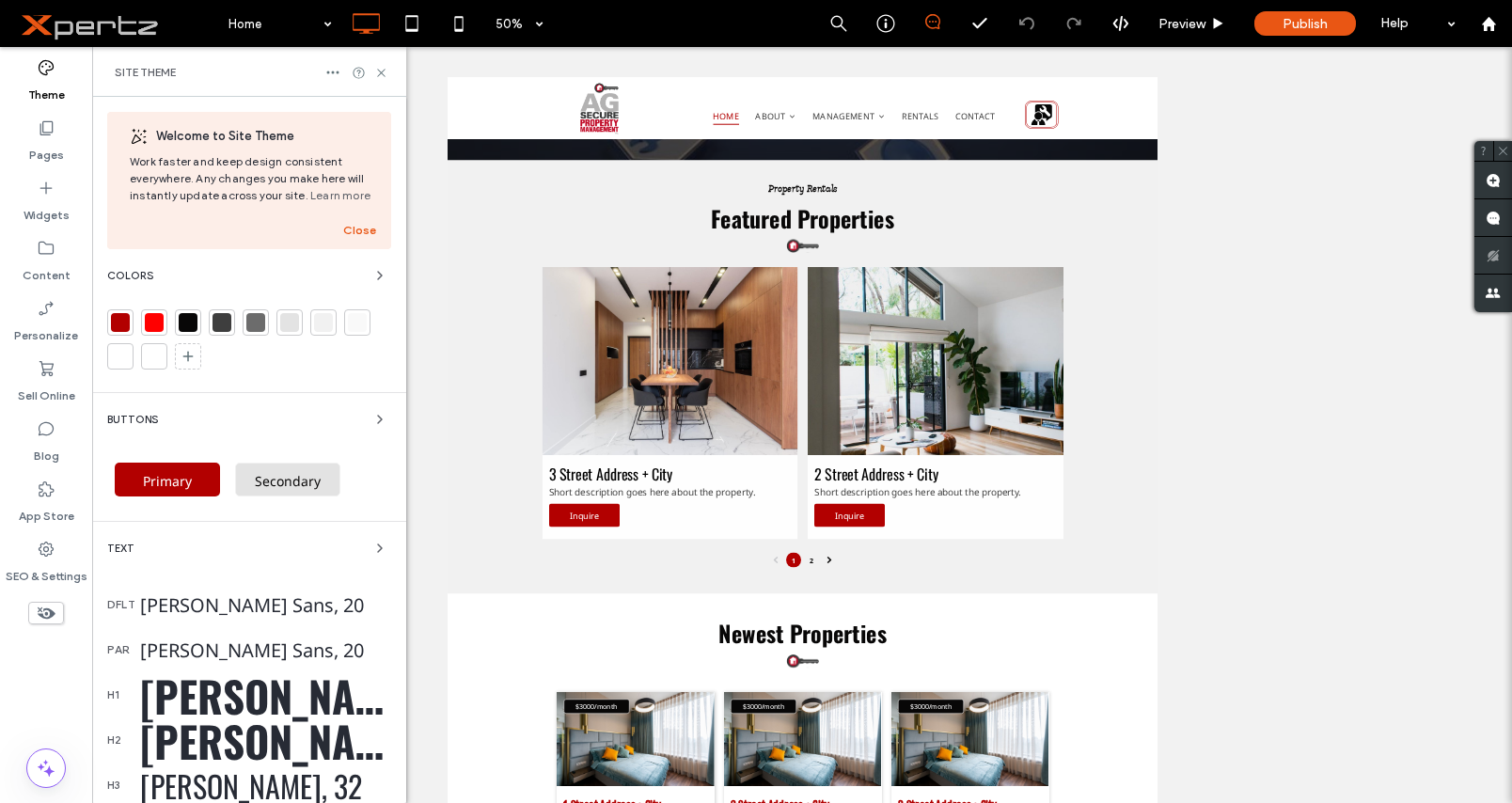 click on "[PERSON_NAME], 60" at bounding box center [265, 695] 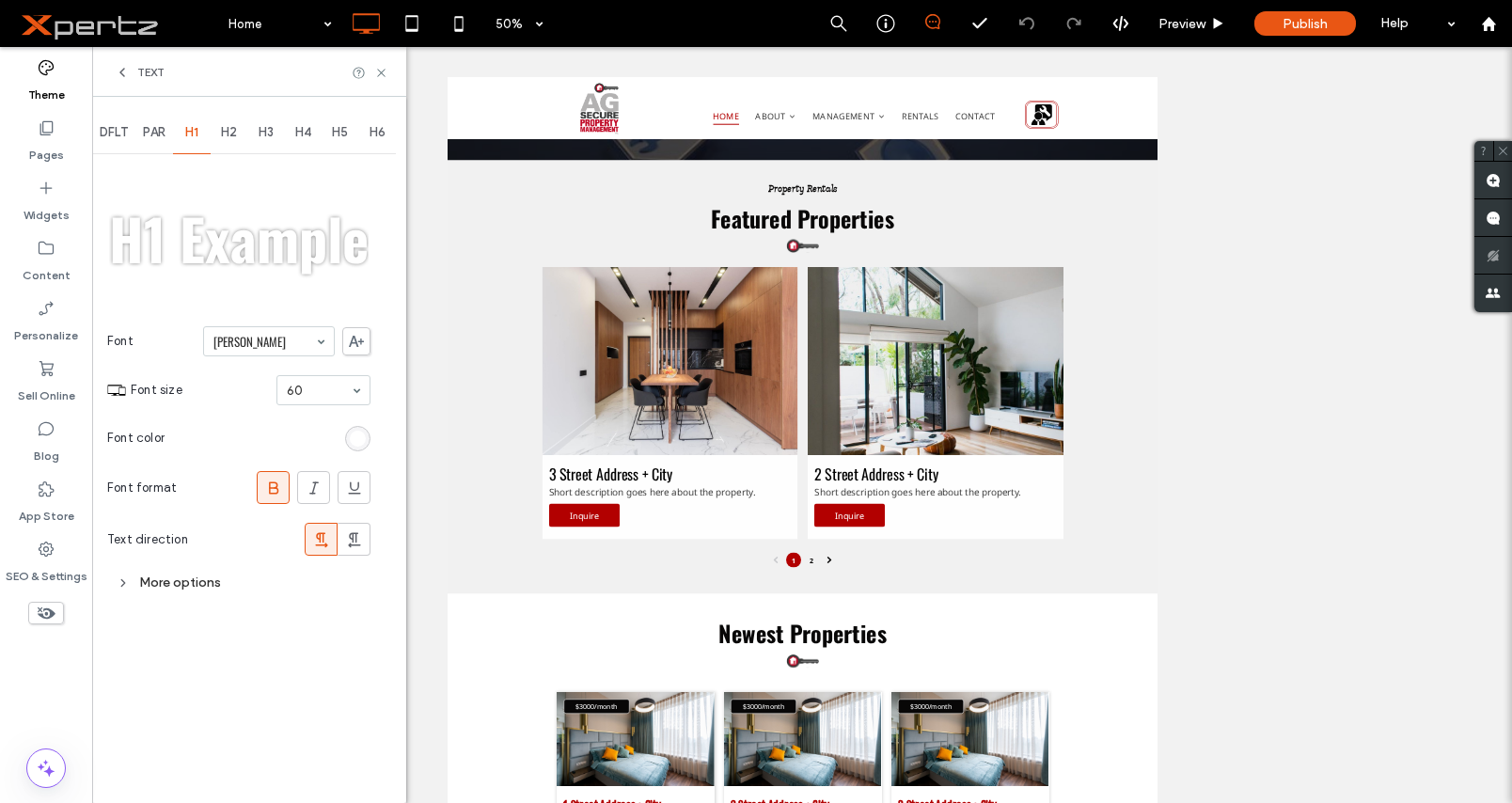 click on "More options" at bounding box center [239, 582] 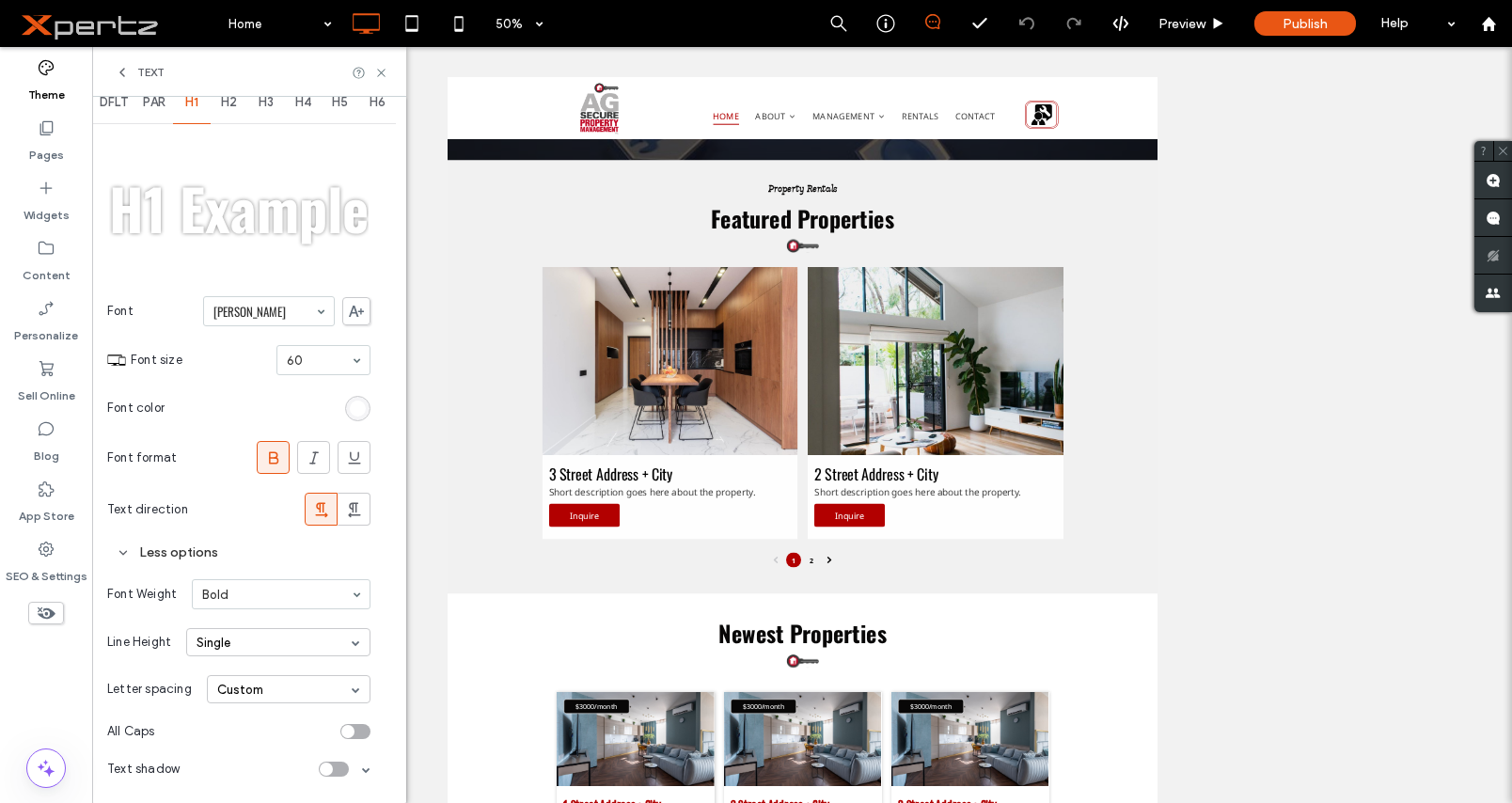 scroll, scrollTop: 0, scrollLeft: 0, axis: both 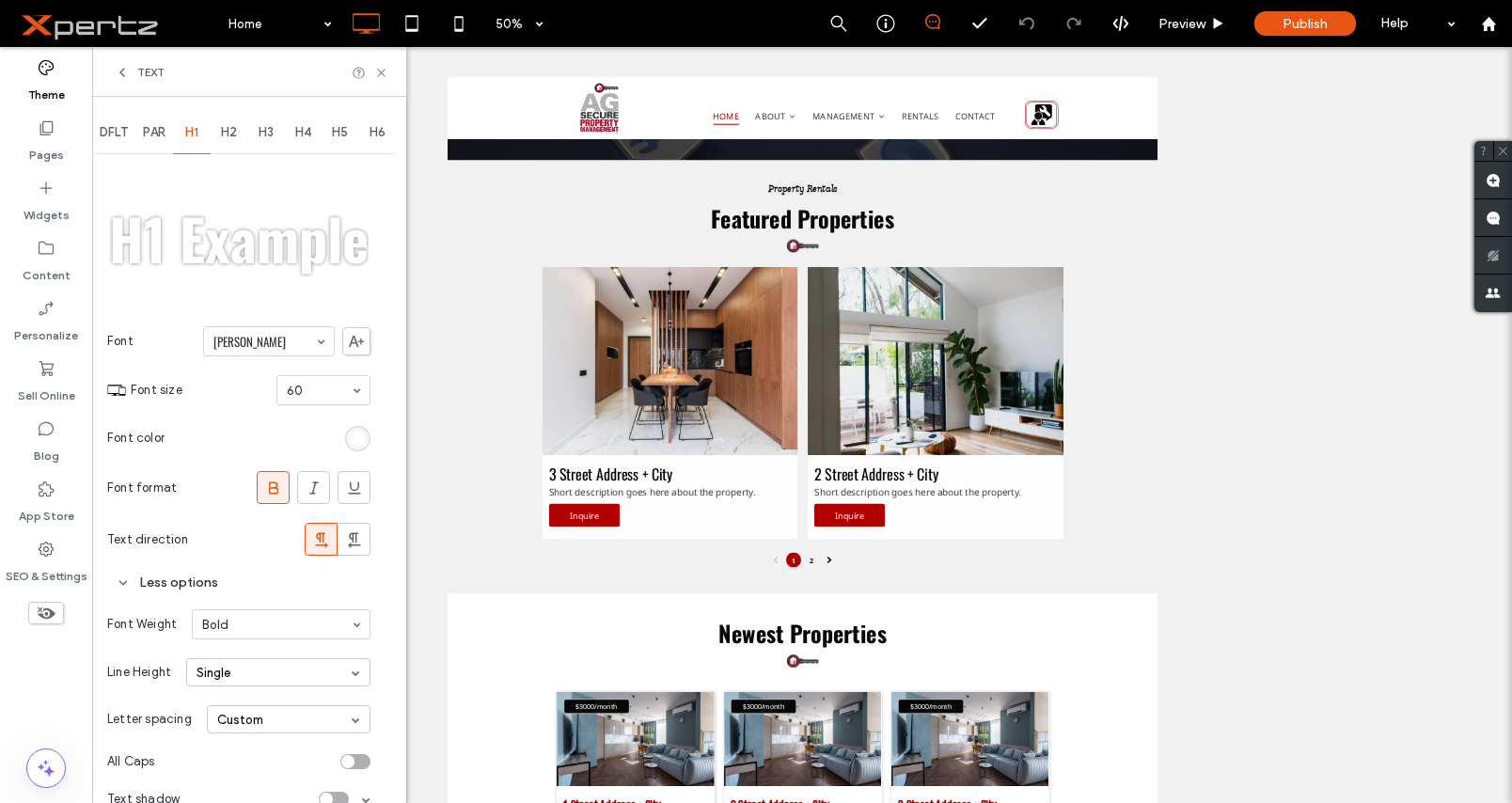 click on "H2" at bounding box center (228, 133) 